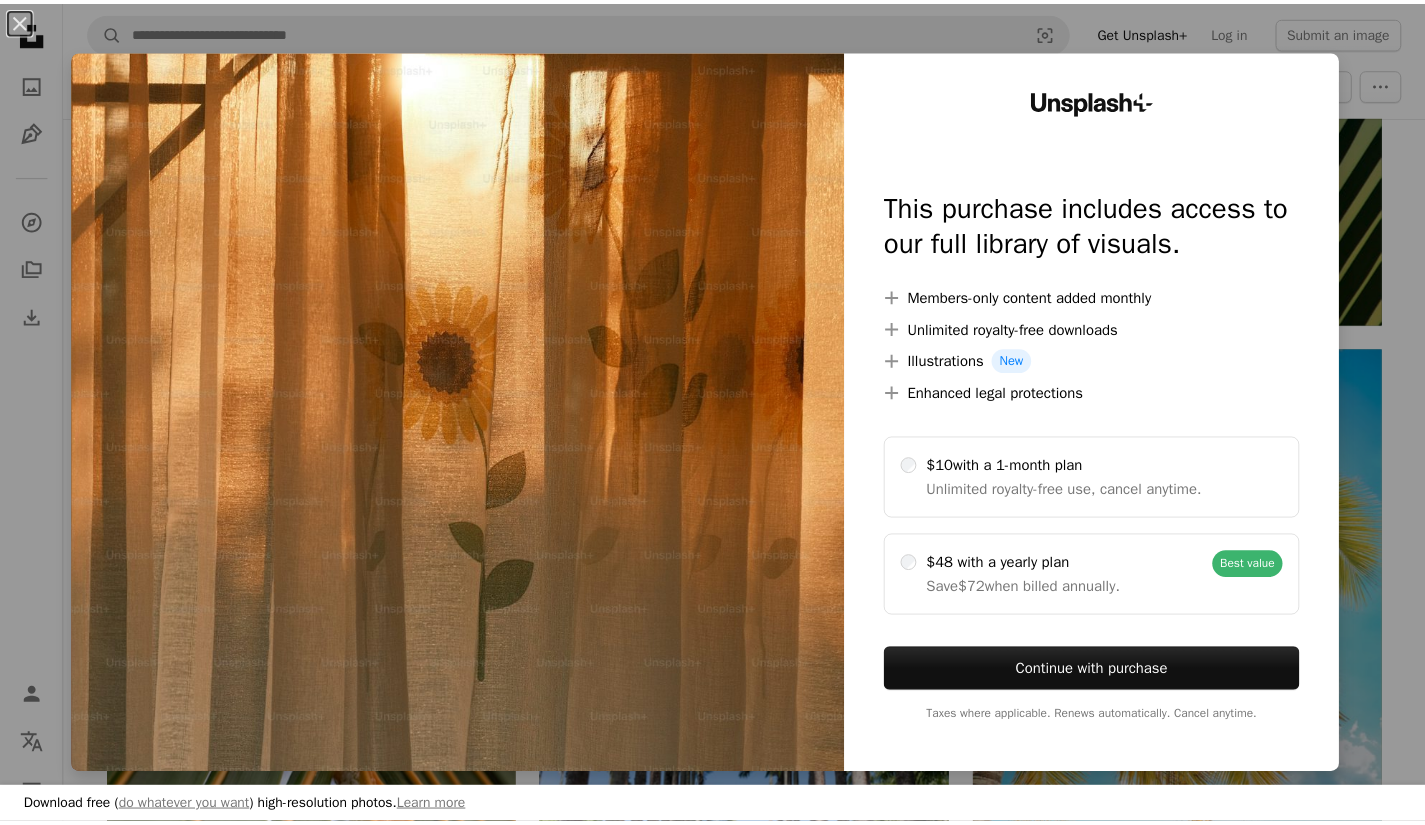 scroll, scrollTop: 9700, scrollLeft: 0, axis: vertical 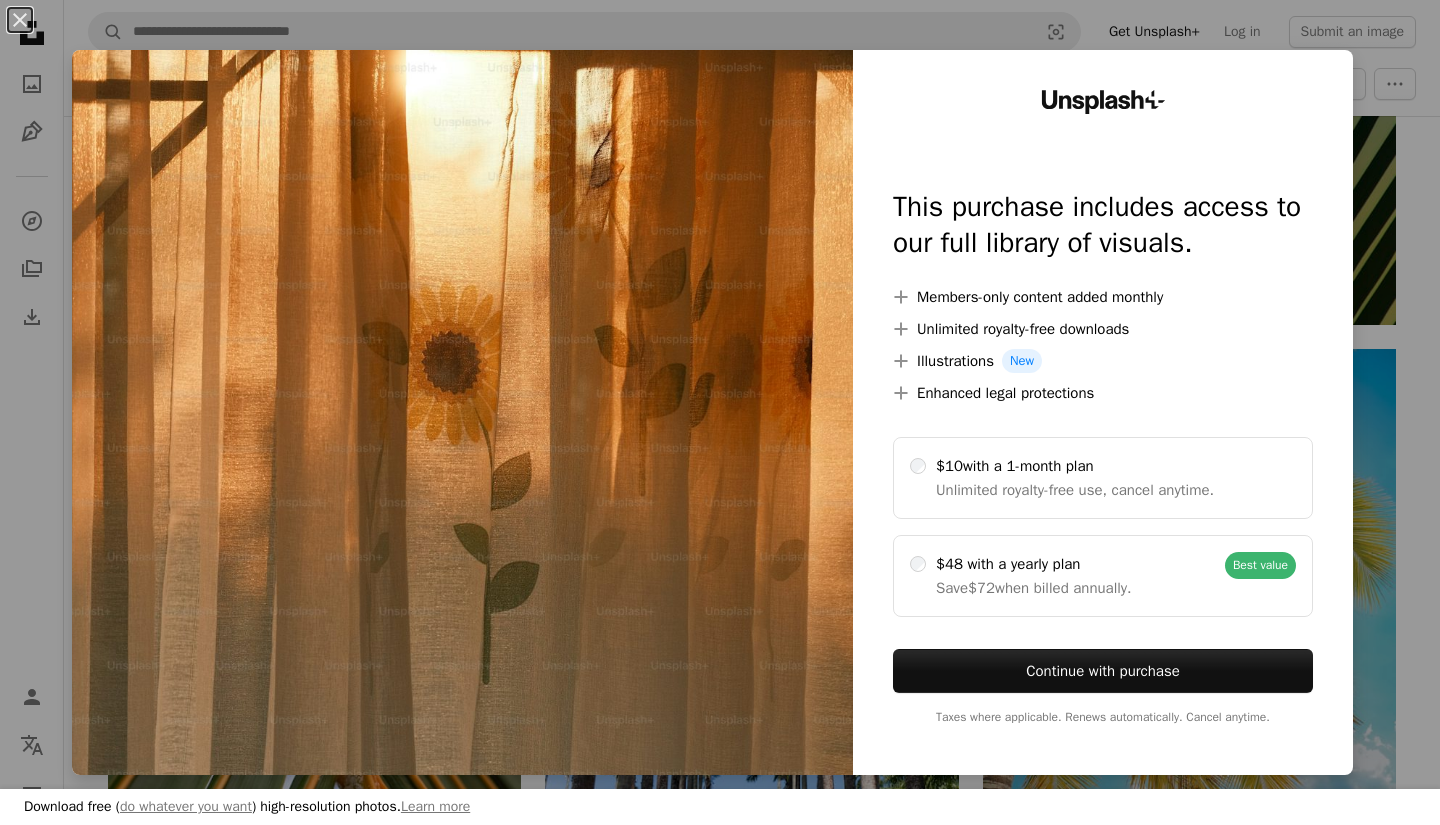 click on "An X shape Download free ( do whatever you want ) high-resolution photos.  Learn more Unsplash+ This purchase includes access to our full library of visuals. A plus sign Members-only content added monthly A plus sign Unlimited royalty-free downloads A plus sign Illustrations  New A plus sign Enhanced legal protections $10  with a 1-month plan Unlimited royalty-free use, cancel anytime. $48   with a yearly plan Save  $72  when billed annually. Best value Continue with purchase Taxes where applicable. Renews automatically. Cancel anytime." at bounding box center [720, 412] 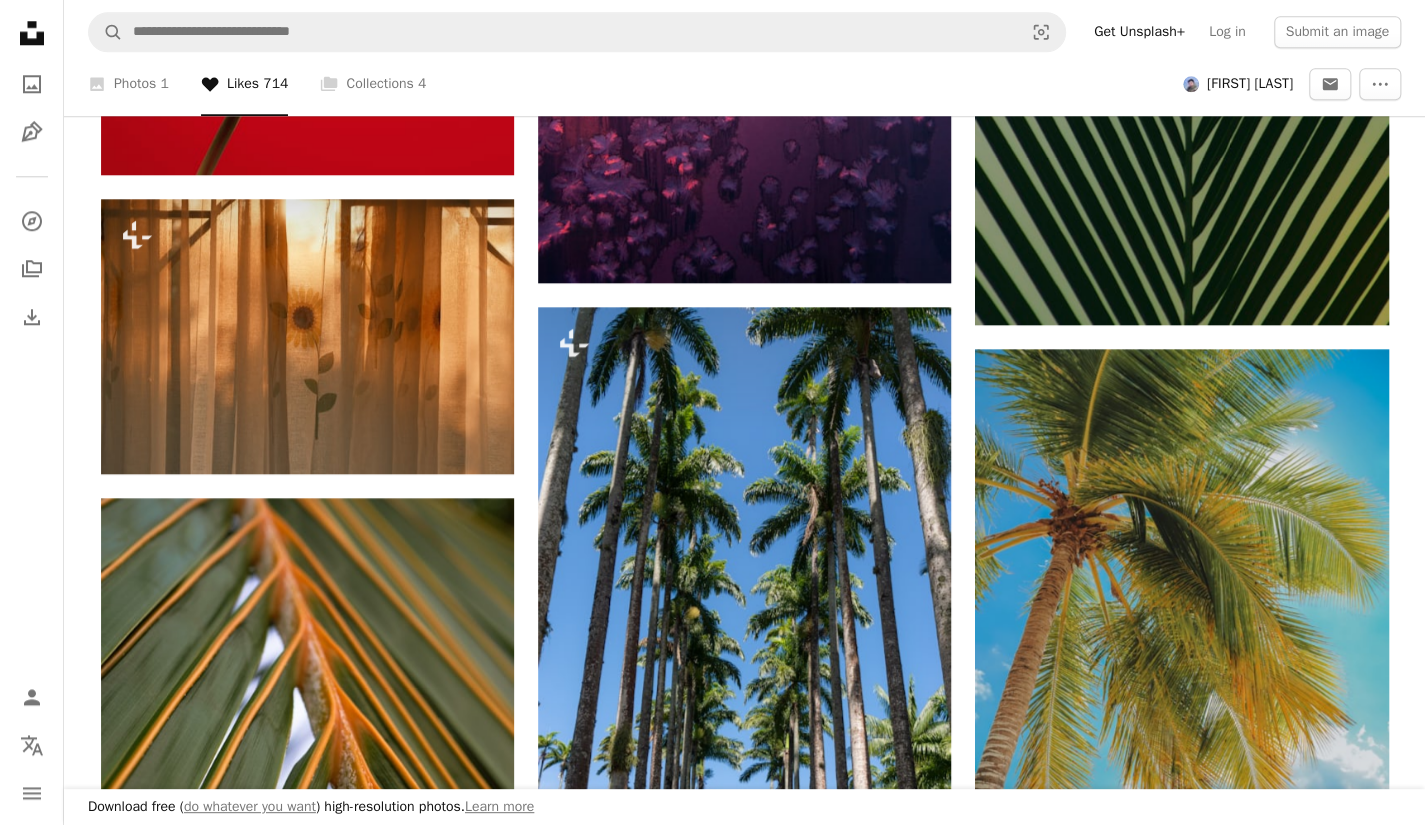 click on "A heart A plus sign [NAME] Arrow pointing down A heart A plus sign Cosmic Timetraveler Arrow pointing down A heart A plus sign Daniel J. Schwarz Arrow pointing down A heart A plus sign James Lee Arrow pointing down Plus sign for Unsplash+ A heart A plus sign Naila Conita For  Unsplash+ A lock   Purchase Plus sign for Unsplash+ A heart A plus sign Annie Spratt For  Unsplash+ A lock   Purchase A heart A plus sign Tasha Kostyuk Arrow pointing down A heart A plus sign Ahmed Yaaniu Arrow pointing down A heart A plus sign Ekmeds Photos Arrow pointing down A heart A plus sign Jim Rhoades Arrow pointing down A heart A plus sign Olesya Yemets Arrow pointing down A heart A plus sign Denis Arrow pointing down A heart A plus sign NASA Hubble Space Telescope Arrow pointing down A heart A plus sign Luke Southern Arrow pointing down A heart A plus sign Shayan Ghiasvand Arrow pointing down A heart A plus sign Dmitry Spravko Arrow pointing down A heart A plus sign Annie Spratt Arrow pointing down A heart A plus sign" at bounding box center [745, -2407] 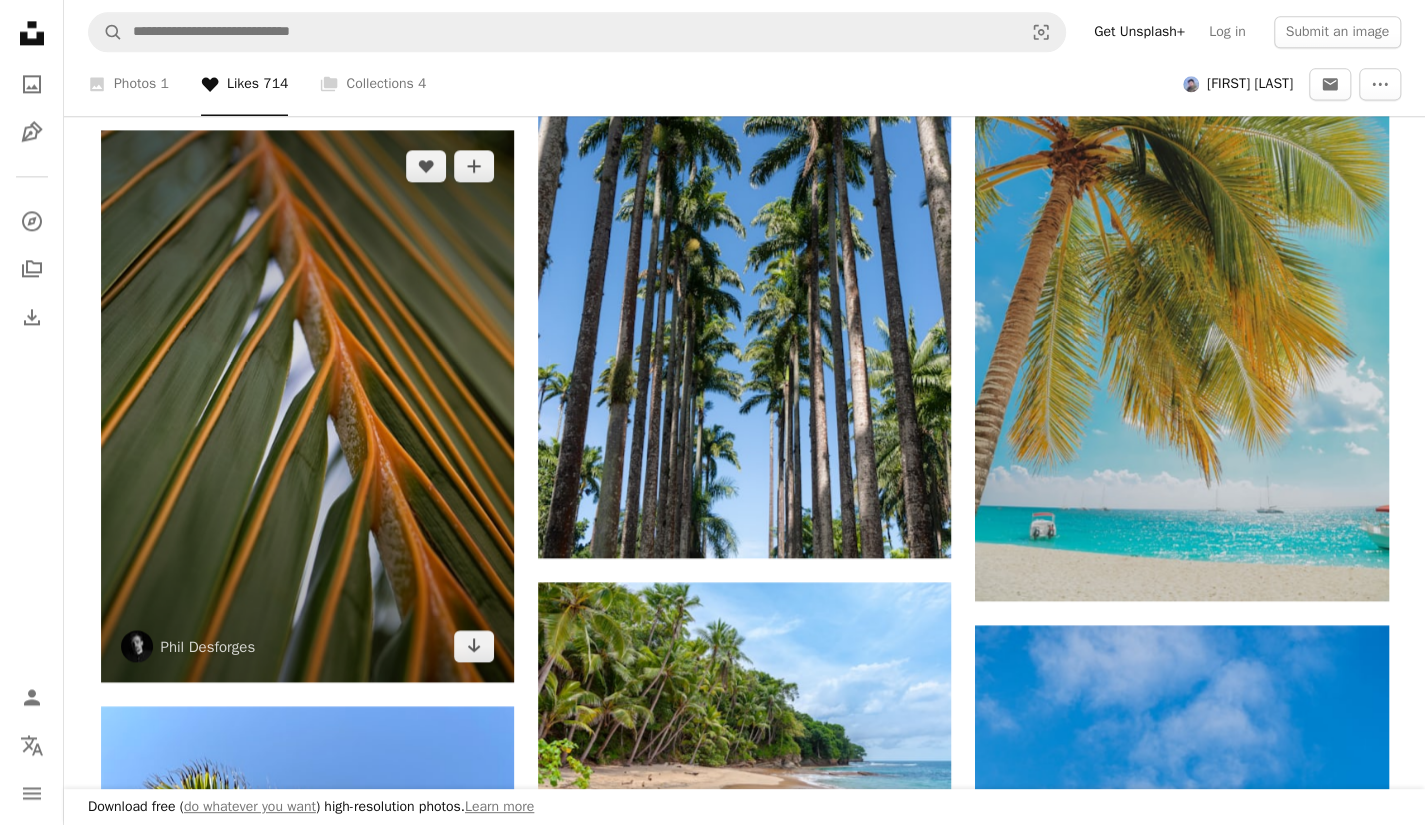 scroll, scrollTop: 10200, scrollLeft: 0, axis: vertical 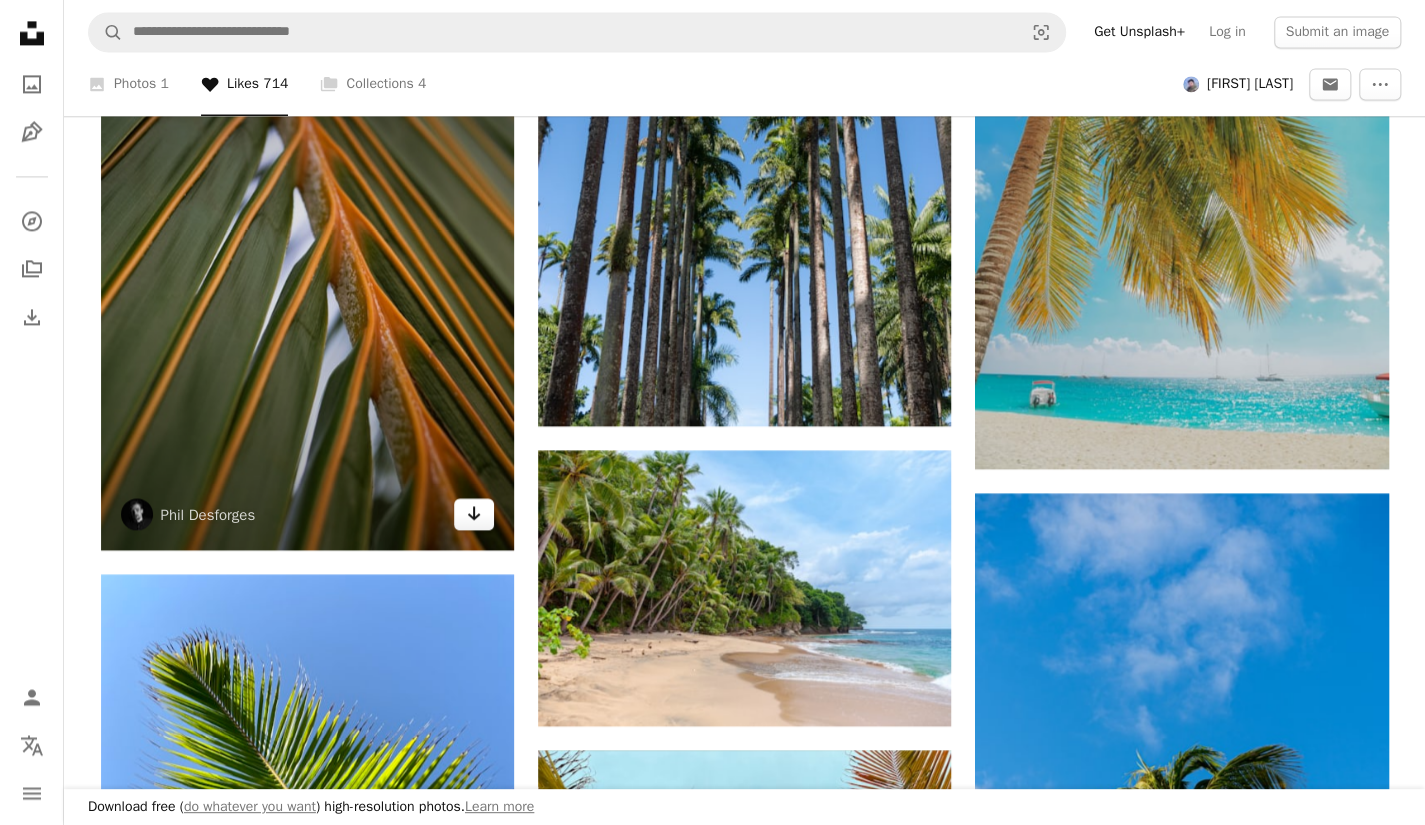 click on "Arrow pointing down" at bounding box center (474, 514) 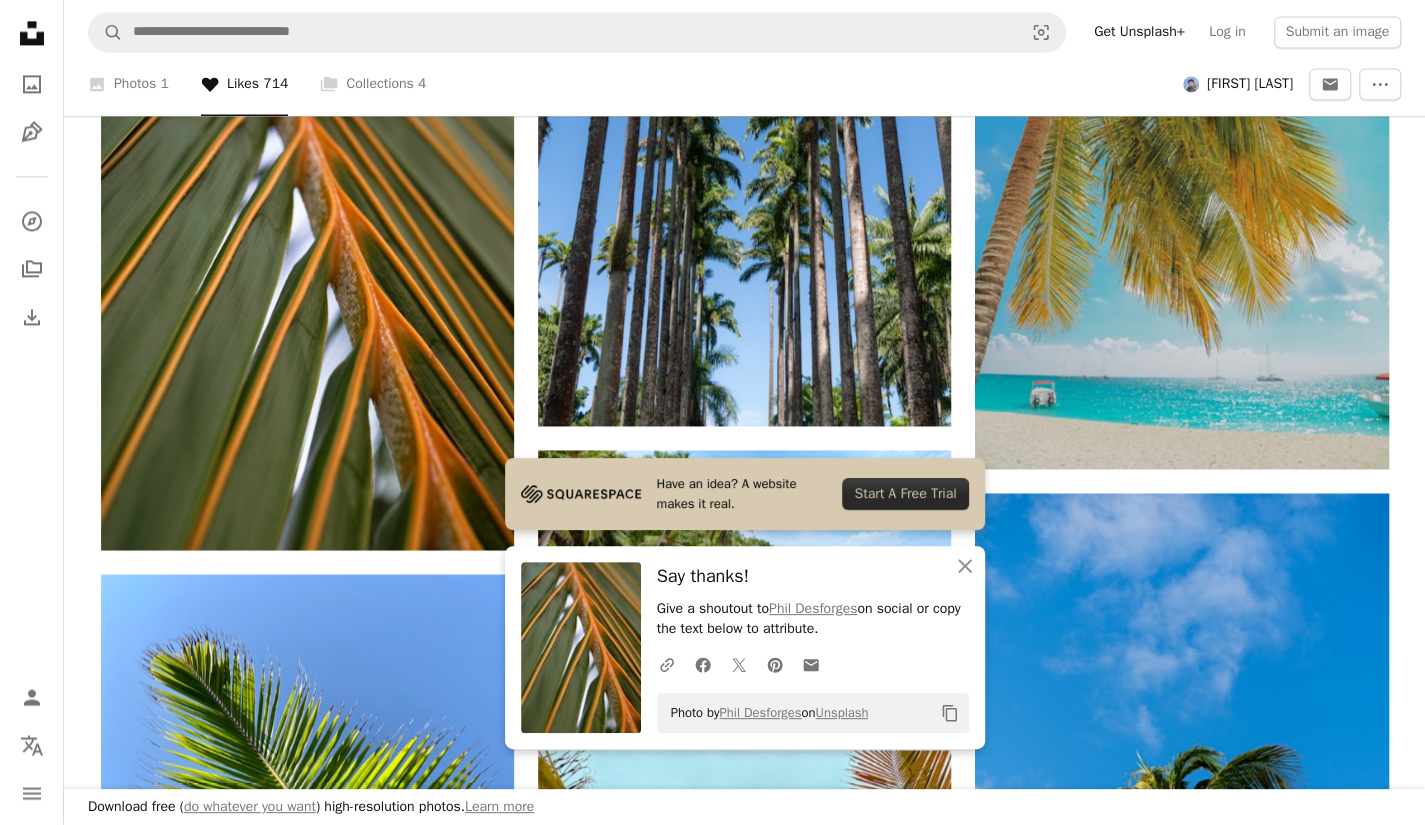 click on "A heart A plus sign [NAME] Arrow pointing down A heart A plus sign Cosmic Timetraveler Arrow pointing down A heart A plus sign Daniel J. Schwarz Arrow pointing down A heart A plus sign James Lee Arrow pointing down Plus sign for Unsplash+ A heart A plus sign Naila Conita For  Unsplash+ A lock   Purchase Plus sign for Unsplash+ A heart A plus sign Annie Spratt For  Unsplash+ A lock   Purchase A heart A plus sign Tasha Kostyuk Arrow pointing down A heart A plus sign Ahmed Yaaniu Arrow pointing down A heart A plus sign Ekmeds Photos Arrow pointing down A heart A plus sign Jim Rhoades Arrow pointing down A heart A plus sign Olesya Yemets Arrow pointing down A heart A plus sign Denis Arrow pointing down A heart A plus sign NASA Hubble Space Telescope Arrow pointing down A heart A plus sign Luke Southern Arrow pointing down A heart A plus sign Shayan Ghiasvand Arrow pointing down A heart A plus sign Dmitry Spravko Arrow pointing down A heart A plus sign Annie Spratt Arrow pointing down A heart A plus sign" at bounding box center (745, -2907) 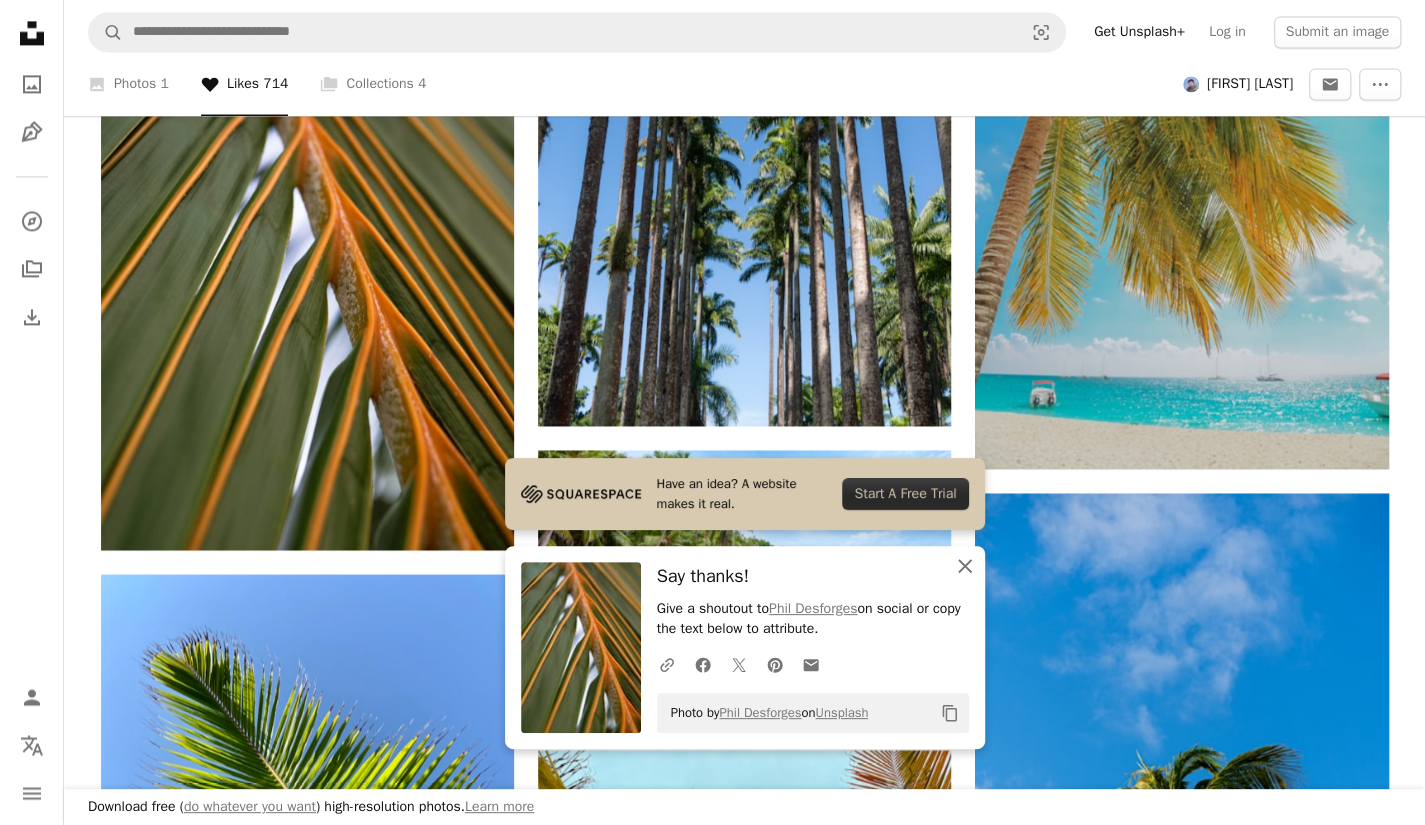 click on "An X shape Close" at bounding box center (965, 566) 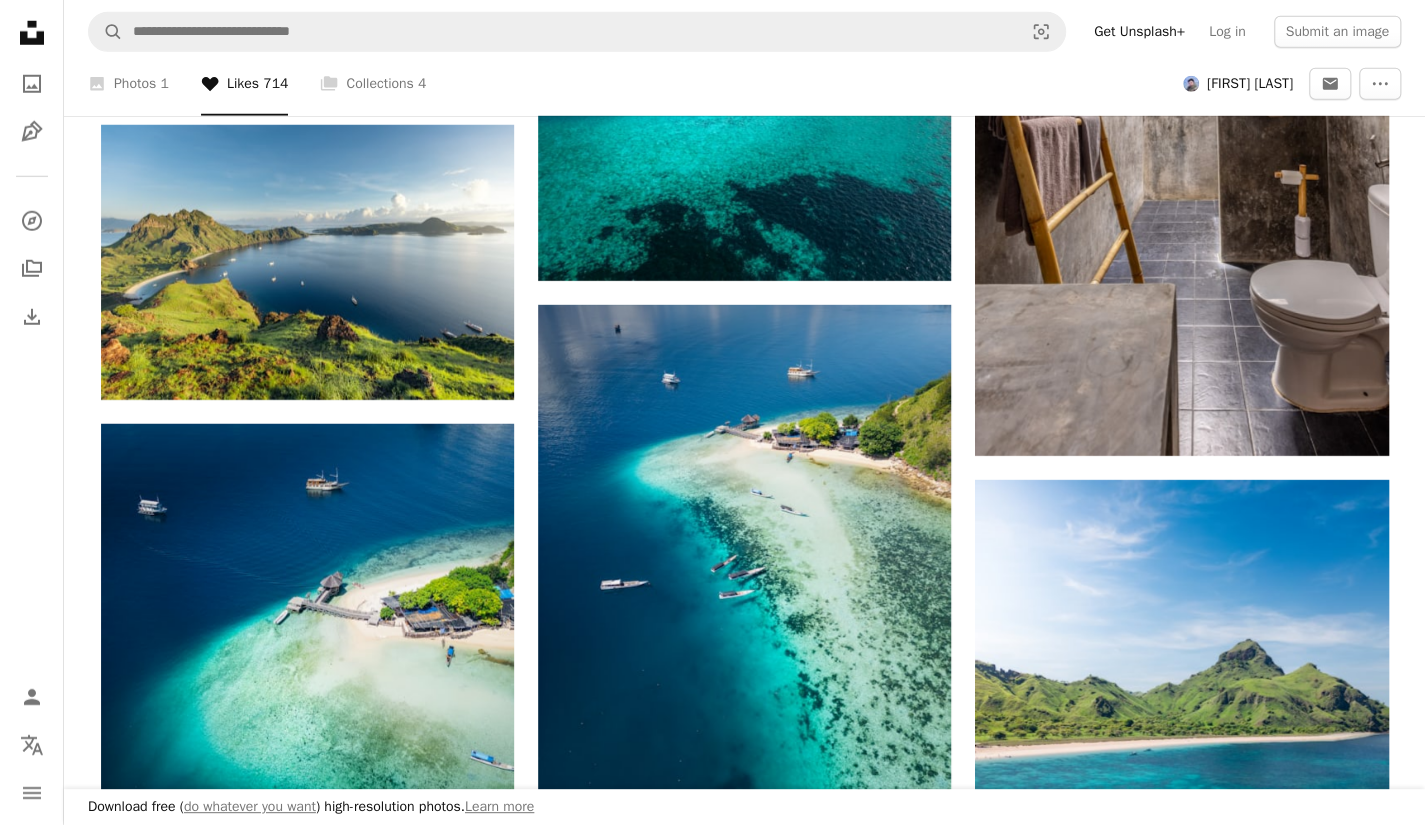 scroll, scrollTop: 11800, scrollLeft: 0, axis: vertical 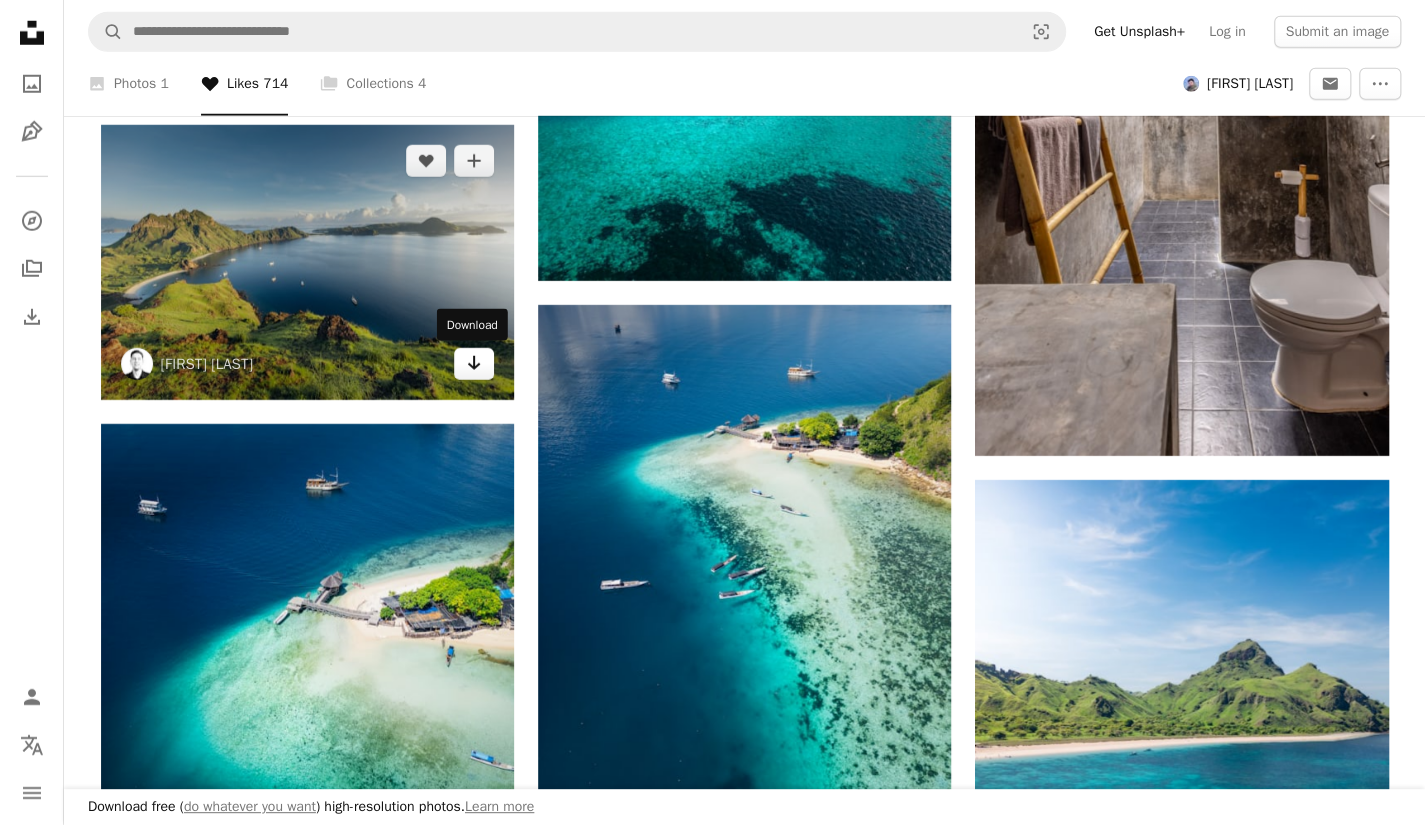 click on "Arrow pointing down" 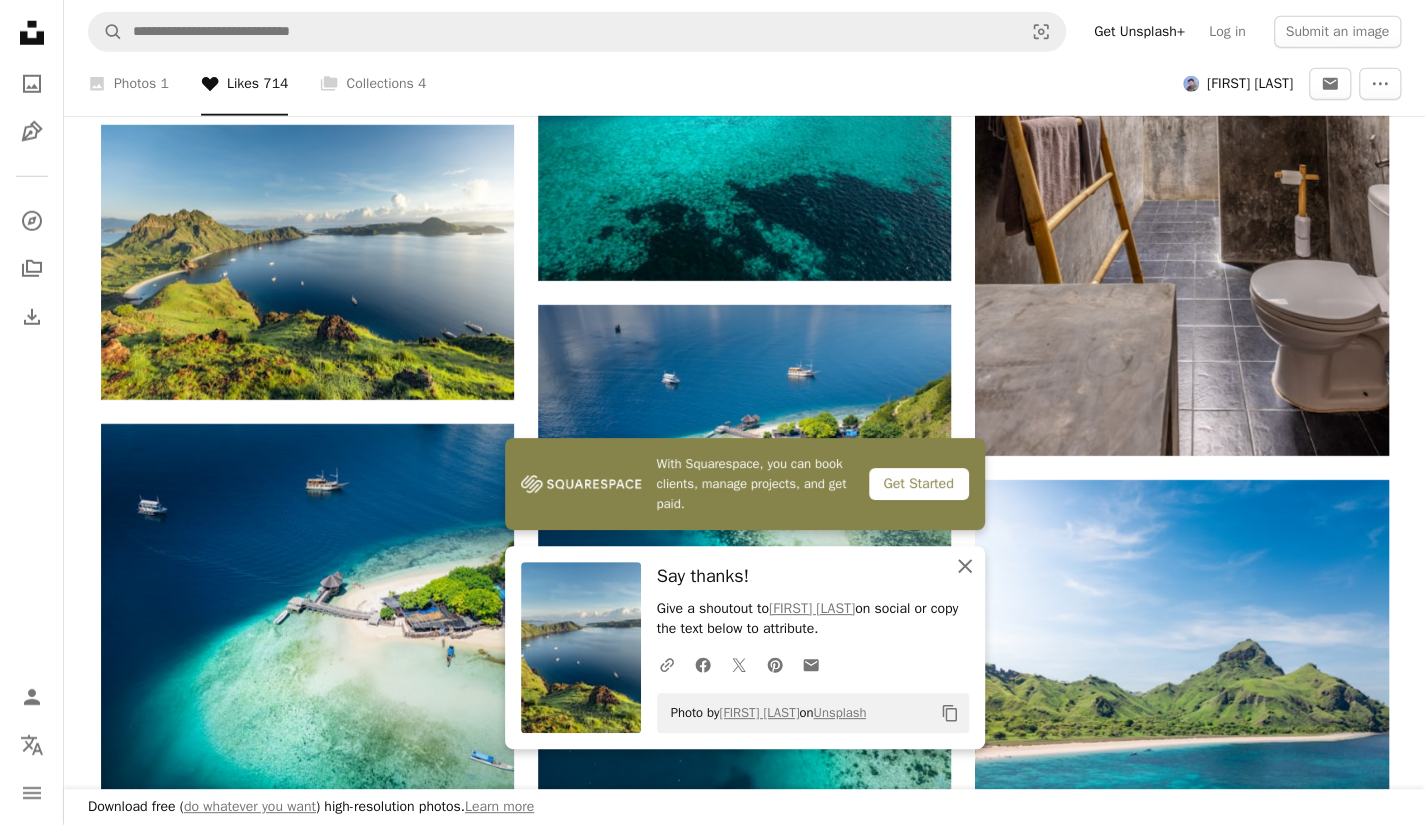 click 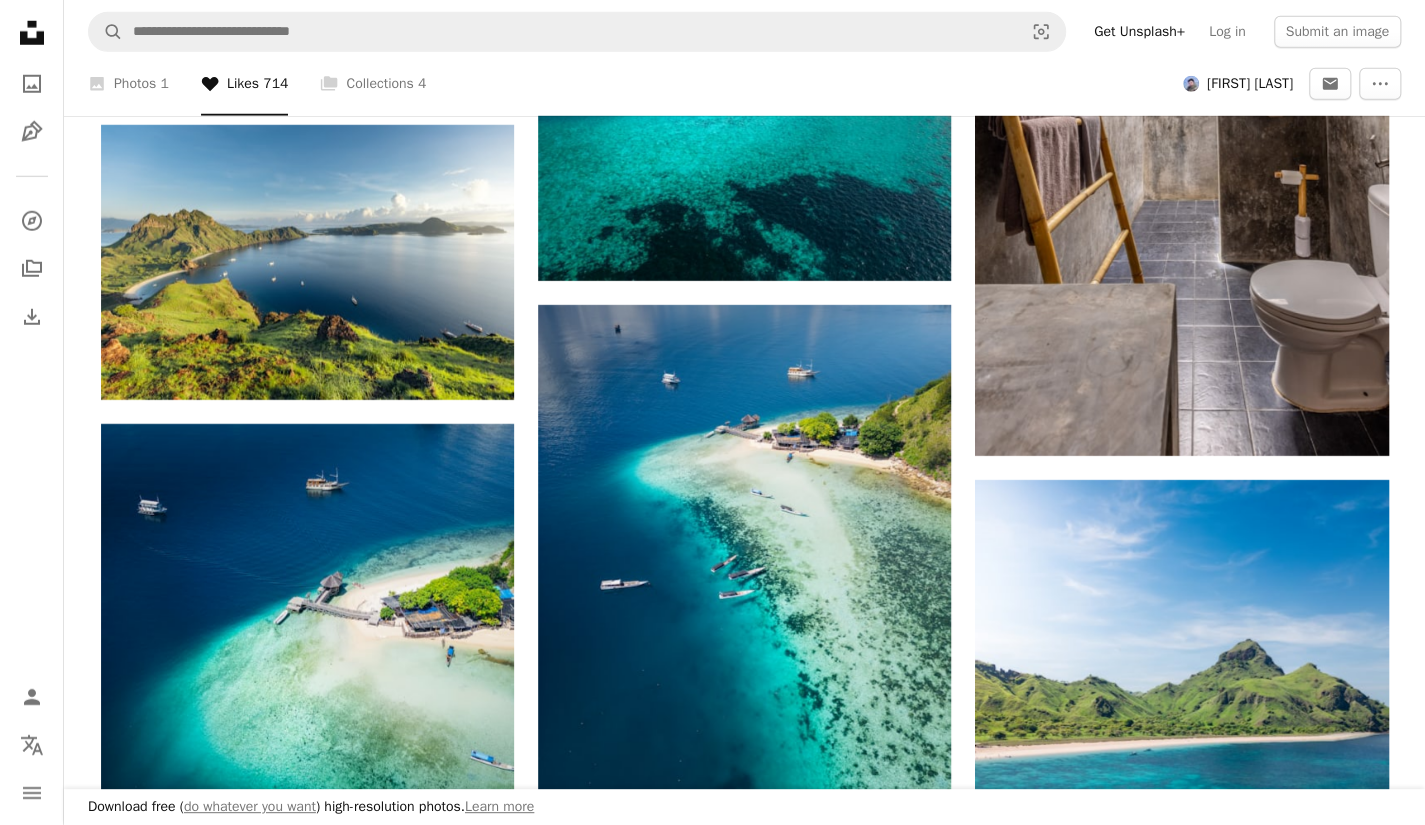 click on "A heart A plus sign [NAME] Arrow pointing down A heart A plus sign Cosmic Timetraveler Arrow pointing down A heart A plus sign Daniel J. Schwarz Arrow pointing down A heart A plus sign James Lee Arrow pointing down Plus sign for Unsplash+ A heart A plus sign Naila Conita For  Unsplash+ A lock   Purchase Plus sign for Unsplash+ A heart A plus sign Annie Spratt For  Unsplash+ A lock   Purchase A heart A plus sign Tasha Kostyuk Arrow pointing down A heart A plus sign Ahmed Yaaniu Arrow pointing down A heart A plus sign Ekmeds Photos Arrow pointing down A heart A plus sign Jim Rhoades Arrow pointing down A heart A plus sign Olesya Yemets Arrow pointing down A heart A plus sign Denis Arrow pointing down A heart A plus sign NASA Hubble Space Telescope Arrow pointing down A heart A plus sign Luke Southern Arrow pointing down A heart A plus sign Shayan Ghiasvand Arrow pointing down A heart A plus sign Dmitry Spravko Arrow pointing down A heart A plus sign Annie Spratt Arrow pointing down A heart A plus sign" at bounding box center (745, -3658) 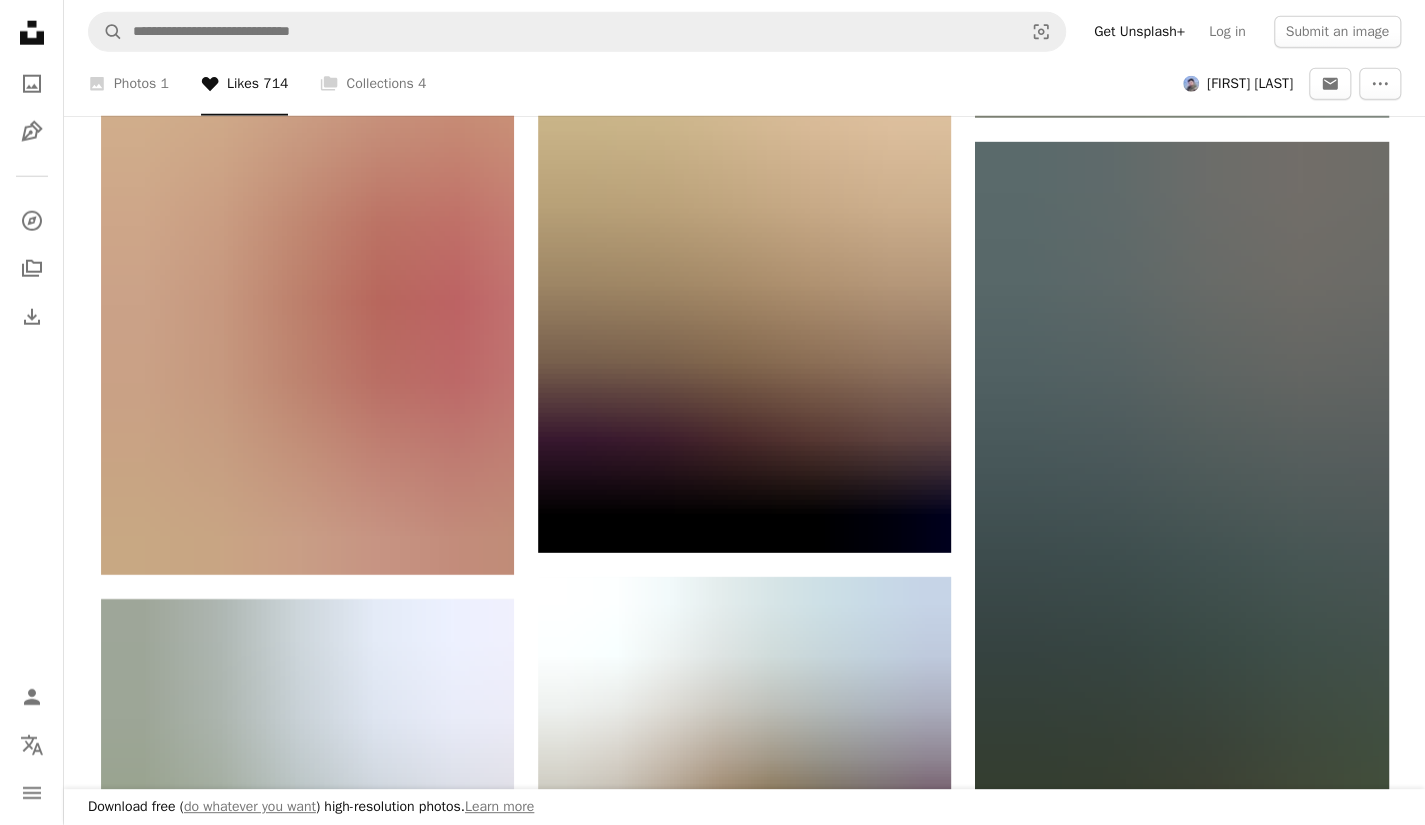 scroll, scrollTop: 19500, scrollLeft: 0, axis: vertical 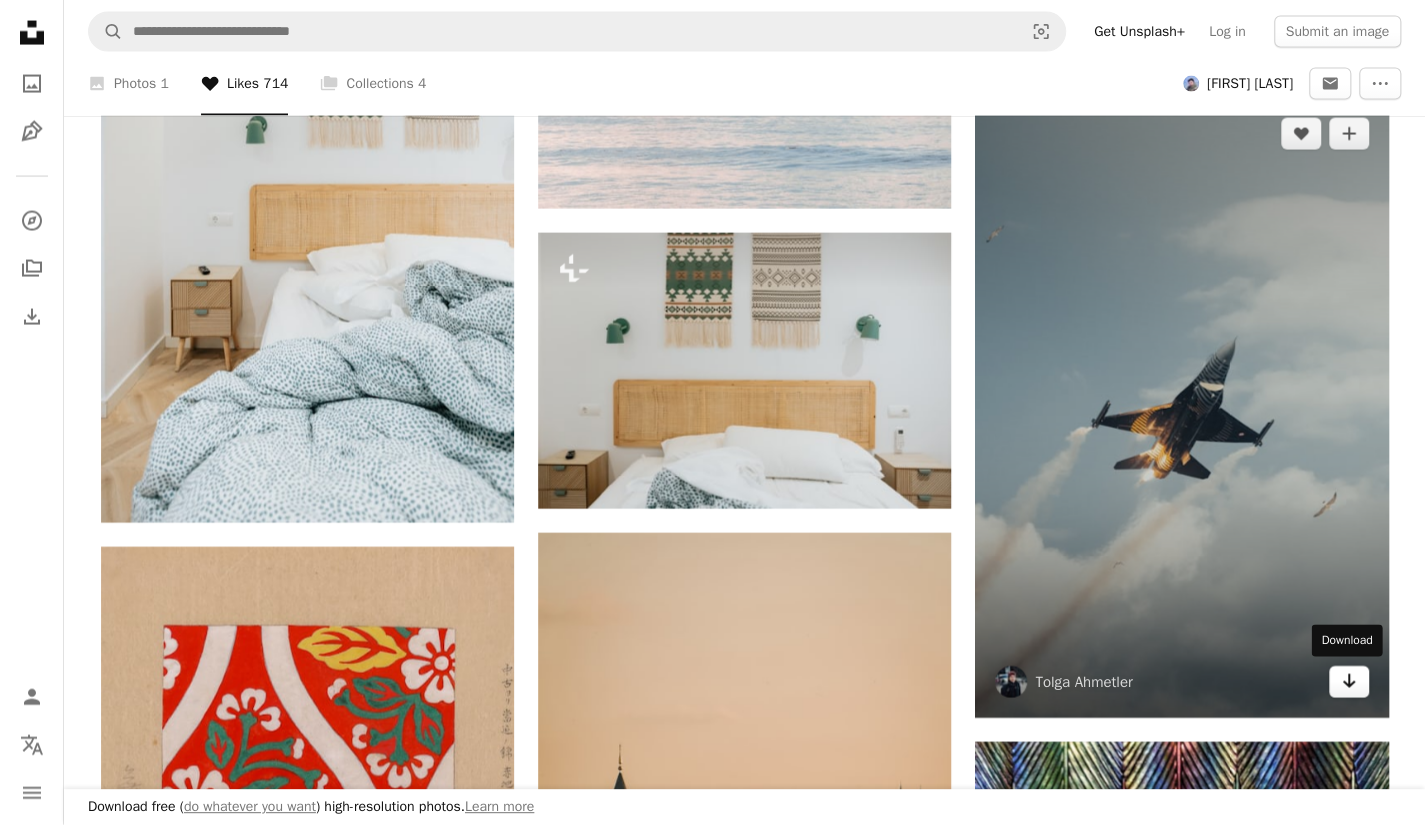 click on "Arrow pointing down" at bounding box center (1349, 682) 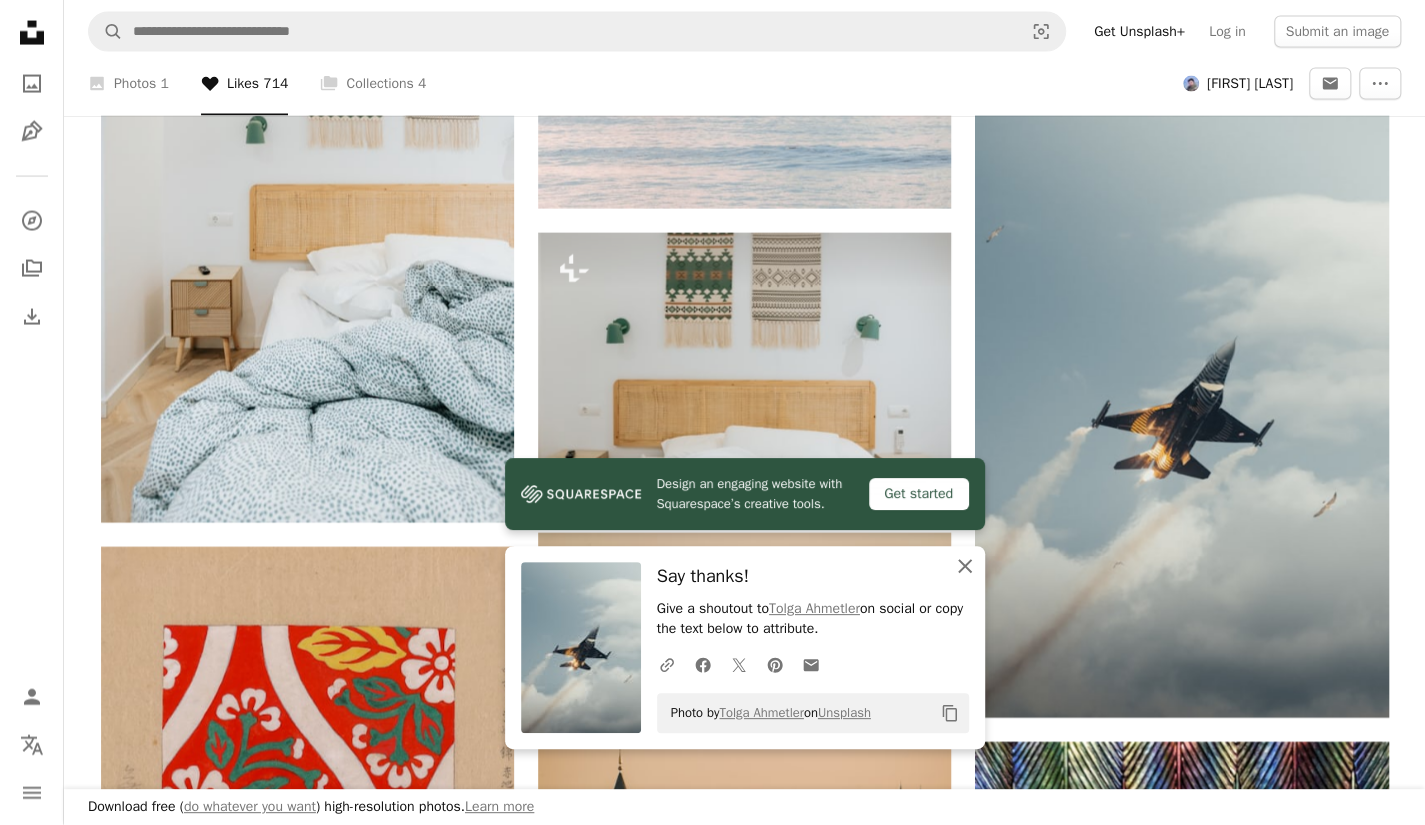 click 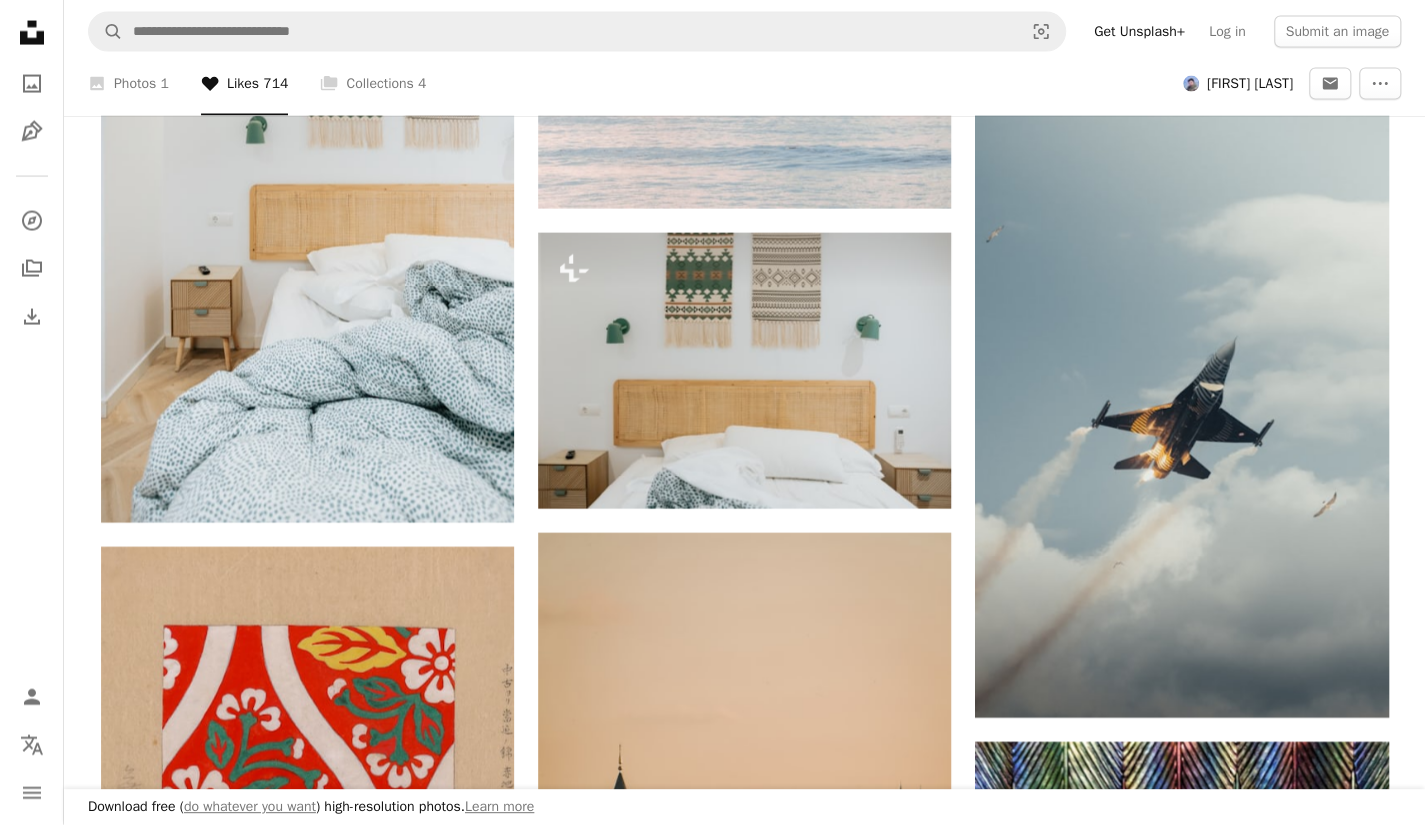 drag, startPoint x: 1423, startPoint y: 279, endPoint x: 1412, endPoint y: 281, distance: 11.18034 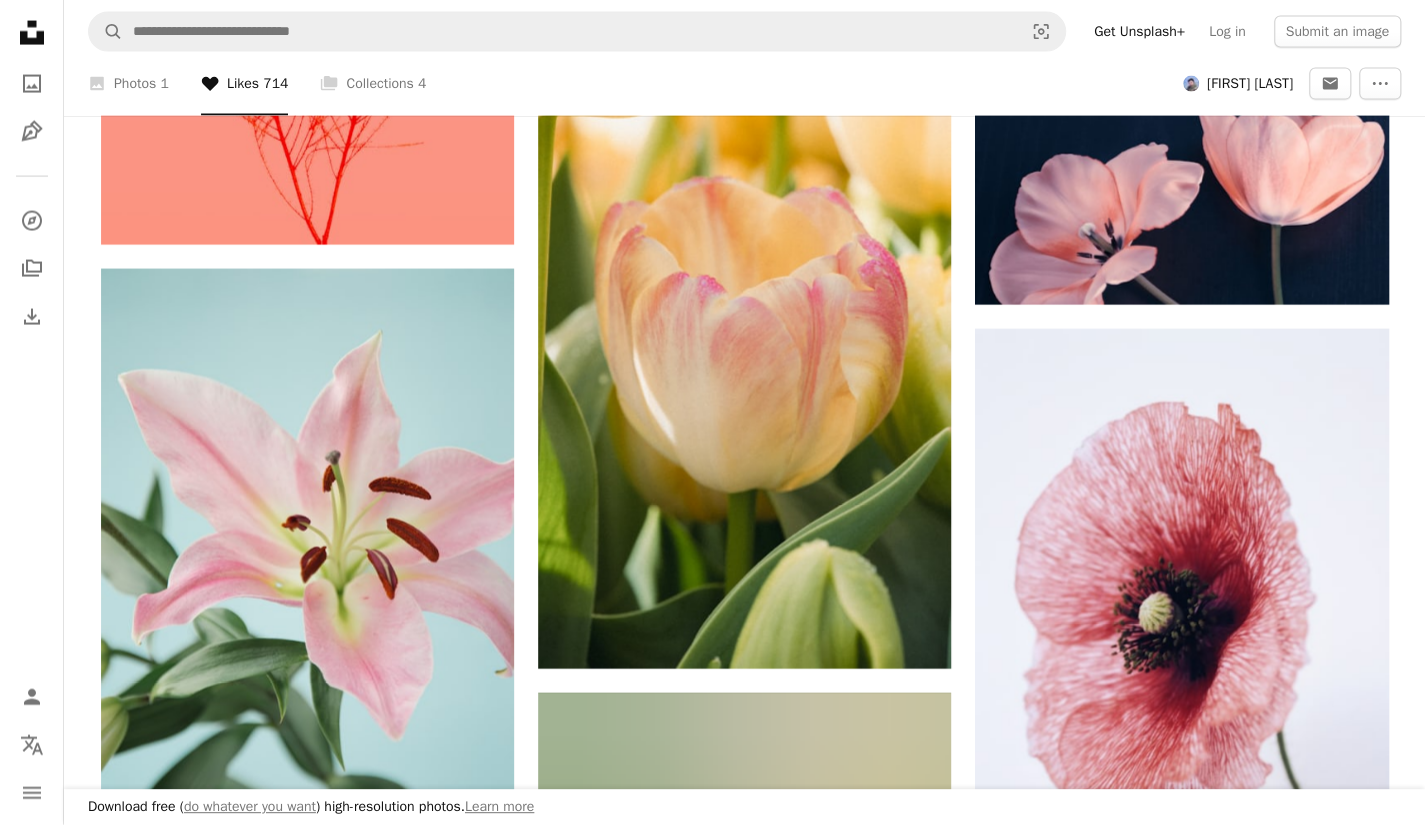 scroll, scrollTop: 23600, scrollLeft: 0, axis: vertical 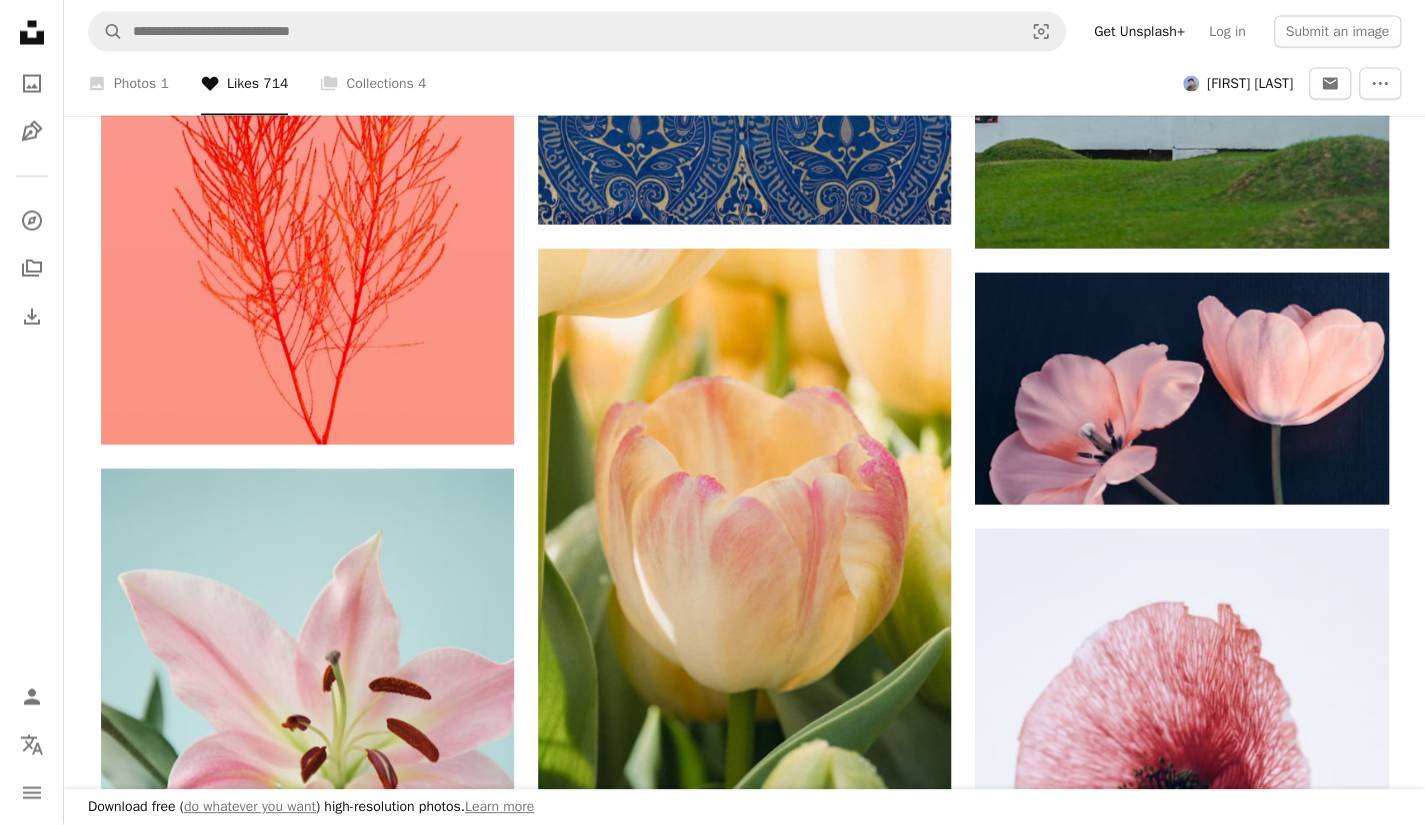 click on "A heart A plus sign [NAME] Arrow pointing down A heart A plus sign Cosmic Timetraveler Arrow pointing down A heart A plus sign Daniel J. Schwarz Arrow pointing down A heart A plus sign James Lee Arrow pointing down Plus sign for Unsplash+ A heart A plus sign Naila Conita For  Unsplash+ A lock   Purchase Plus sign for Unsplash+ A heart A plus sign Annie Spratt For  Unsplash+ A lock   Purchase A heart A plus sign Tasha Kostyuk Arrow pointing down A heart A plus sign Ahmed Yaaniu Arrow pointing down A heart A plus sign Ekmeds Photos Arrow pointing down A heart A plus sign Jim Rhoades Arrow pointing down A heart A plus sign Olesya Yemets Arrow pointing down A heart A plus sign Denis Arrow pointing down A heart A plus sign NASA Hubble Space Telescope Arrow pointing down A heart A plus sign Luke Southern Arrow pointing down A heart A plus sign Shayan Ghiasvand Arrow pointing down A heart A plus sign Dmitry Spravko Arrow pointing down A heart A plus sign Annie Spratt Arrow pointing down A heart A plus sign" at bounding box center [744, -9523] 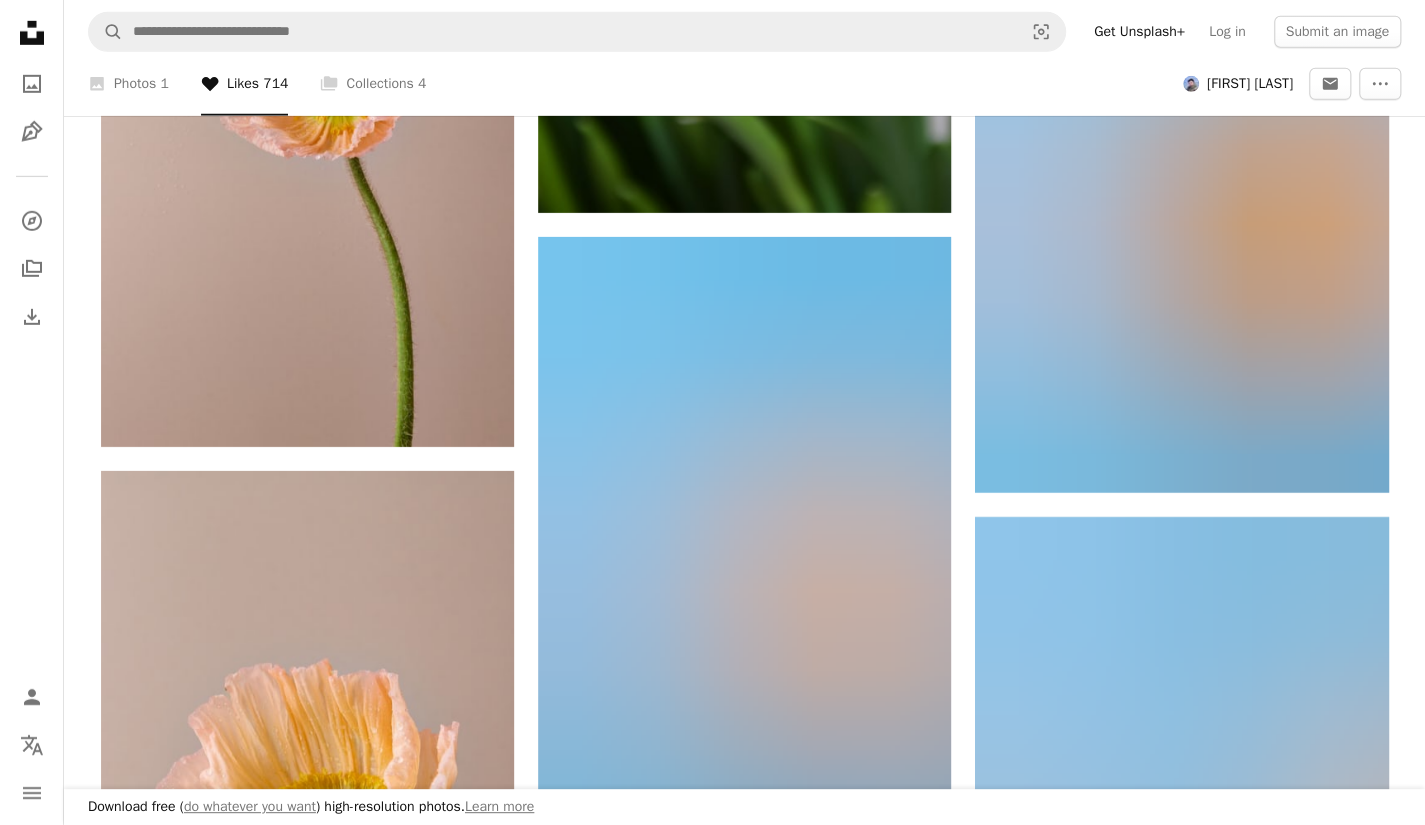 scroll, scrollTop: 25600, scrollLeft: 0, axis: vertical 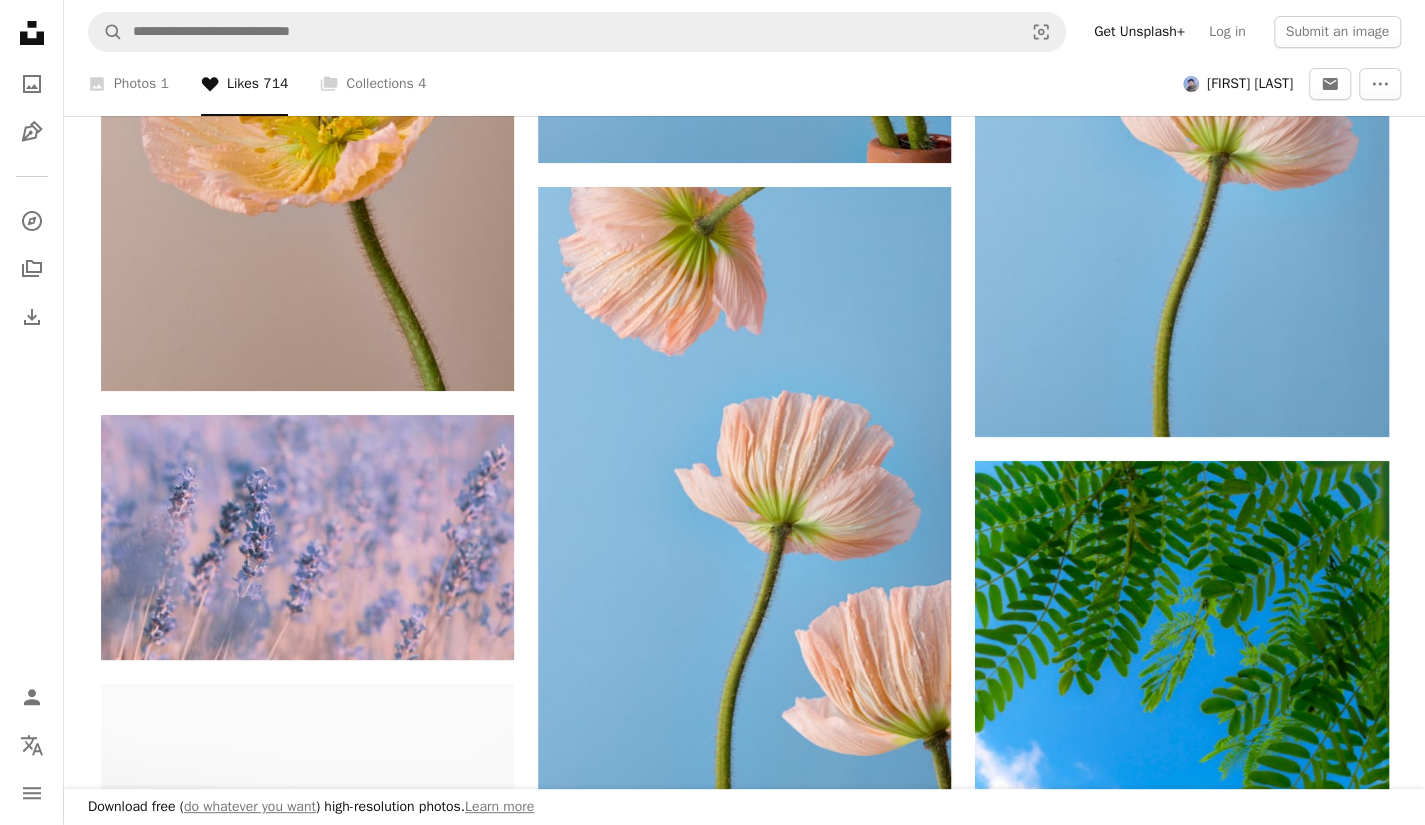 click on "A heart A plus sign [NAME] Arrow pointing down A heart A plus sign Cosmic Timetraveler Arrow pointing down A heart A plus sign Daniel J. Schwarz Arrow pointing down A heart A plus sign James Lee Arrow pointing down Plus sign for Unsplash+ A heart A plus sign Naila Conita For  Unsplash+ A lock   Purchase Plus sign for Unsplash+ A heart A plus sign Annie Spratt For  Unsplash+ A lock   Purchase A heart A plus sign Tasha Kostyuk Arrow pointing down A heart A plus sign Ahmed Yaaniu Arrow pointing down A heart A plus sign Ekmeds Photos Arrow pointing down A heart A plus sign Jim Rhoades Arrow pointing down A heart A plus sign Olesya Yemets Arrow pointing down A heart A plus sign Denis Arrow pointing down A heart A plus sign NASA Hubble Space Telescope Arrow pointing down A heart A plus sign Luke Southern Arrow pointing down A heart A plus sign Shayan Ghiasvand Arrow pointing down A heart A plus sign Dmitry Spravko Arrow pointing down A heart A plus sign Annie Spratt Arrow pointing down A heart A plus sign" at bounding box center [745, -10661] 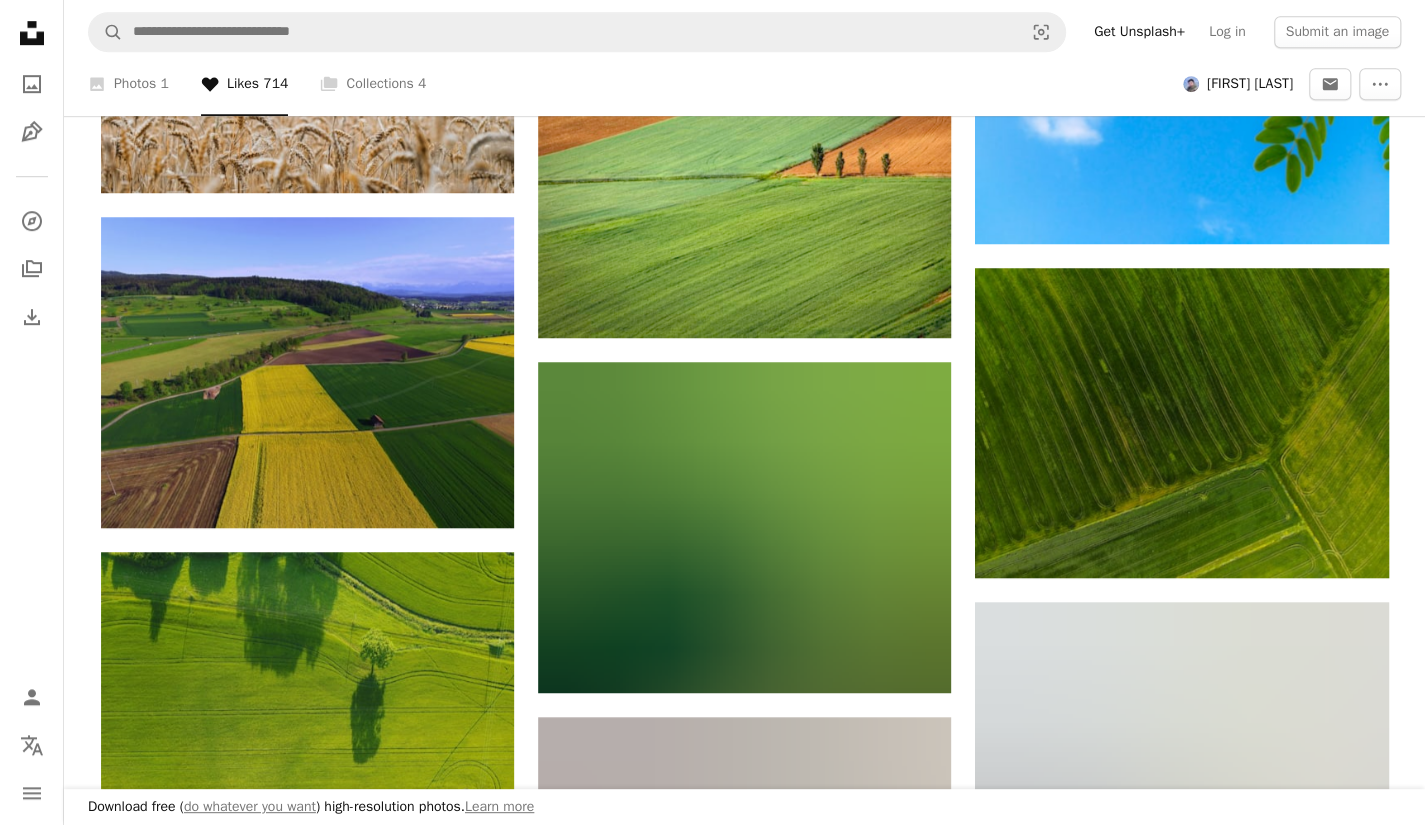 scroll, scrollTop: 26400, scrollLeft: 0, axis: vertical 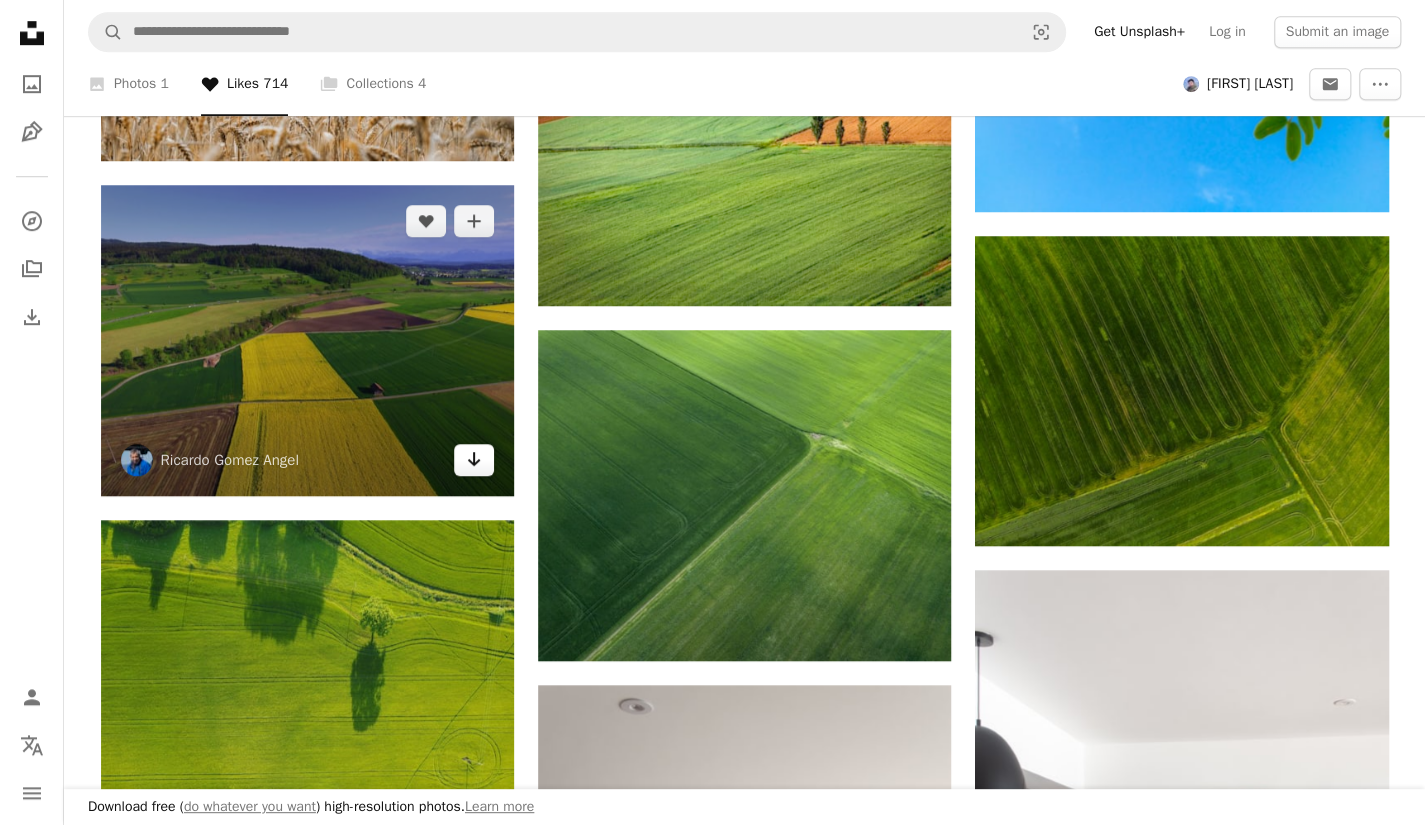 click on "Arrow pointing down" 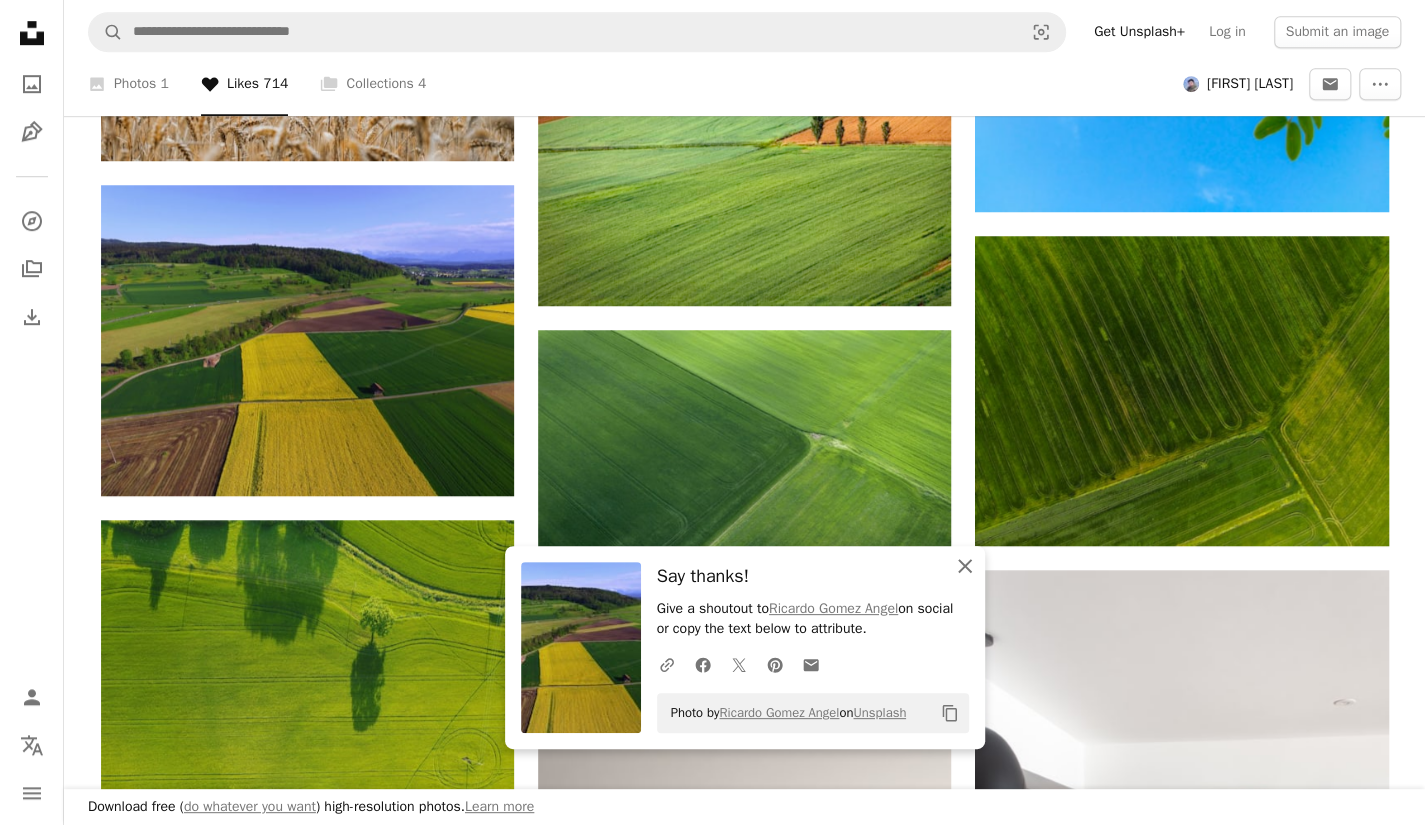 click on "An X shape" 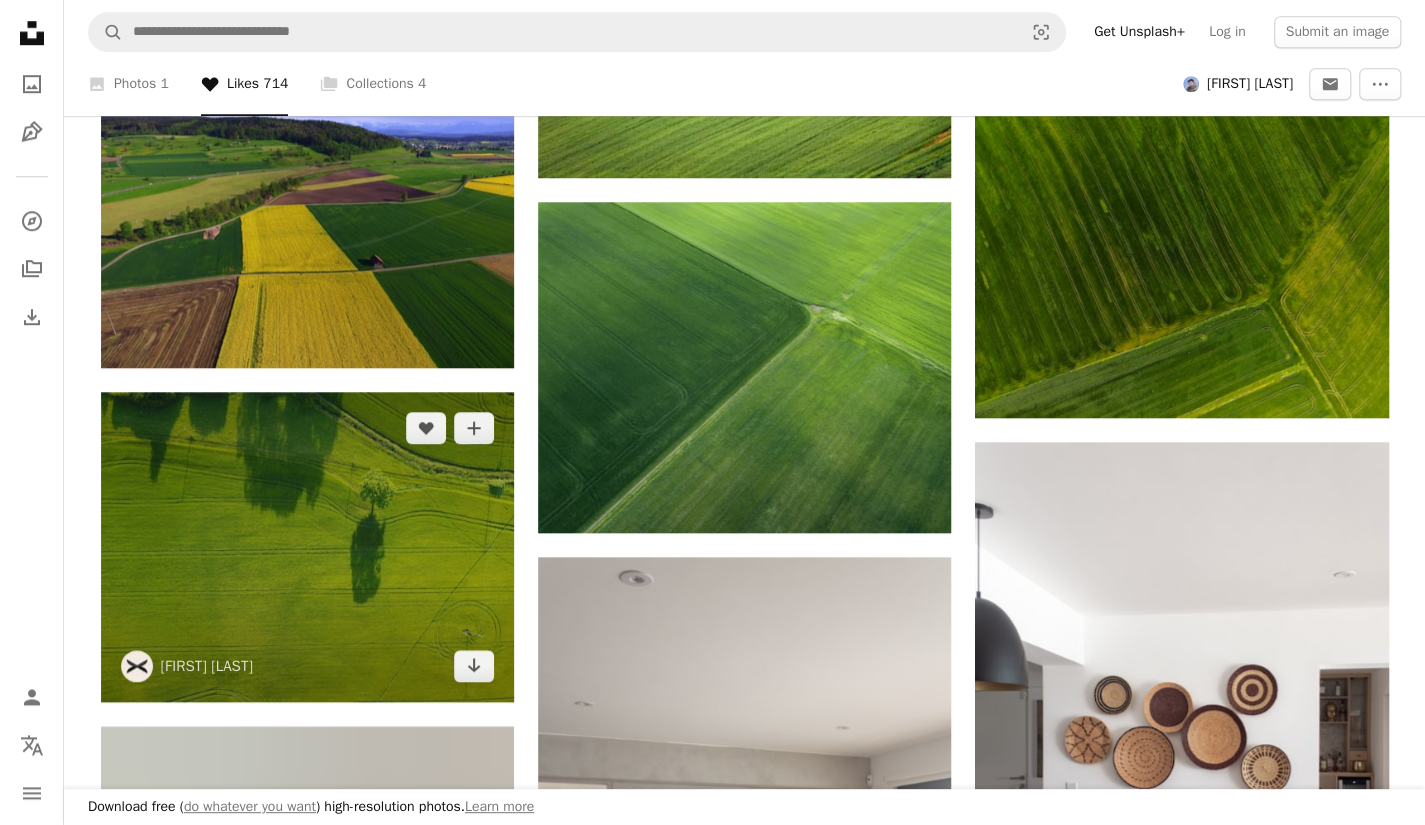scroll, scrollTop: 26600, scrollLeft: 0, axis: vertical 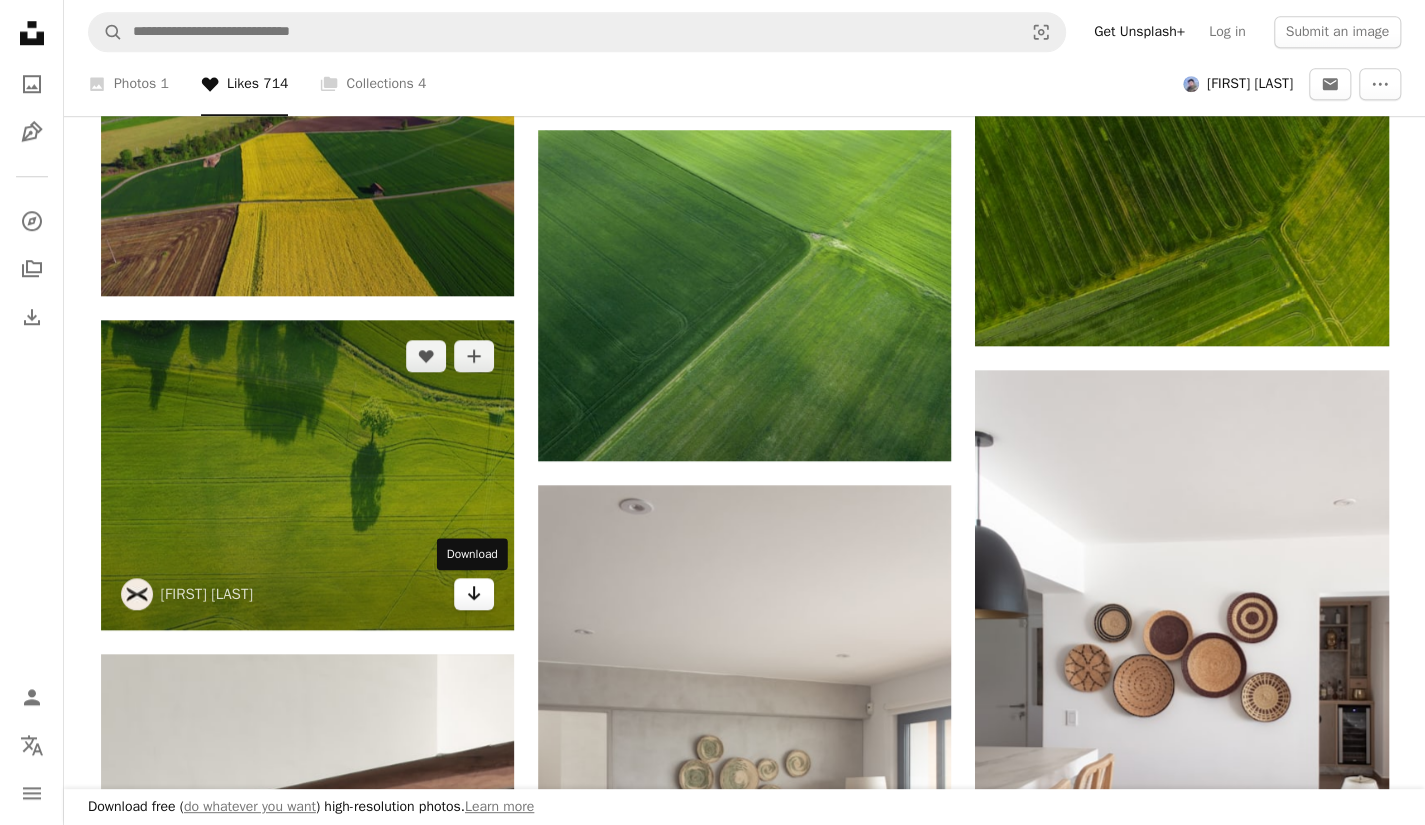 click on "Arrow pointing down" at bounding box center [474, 594] 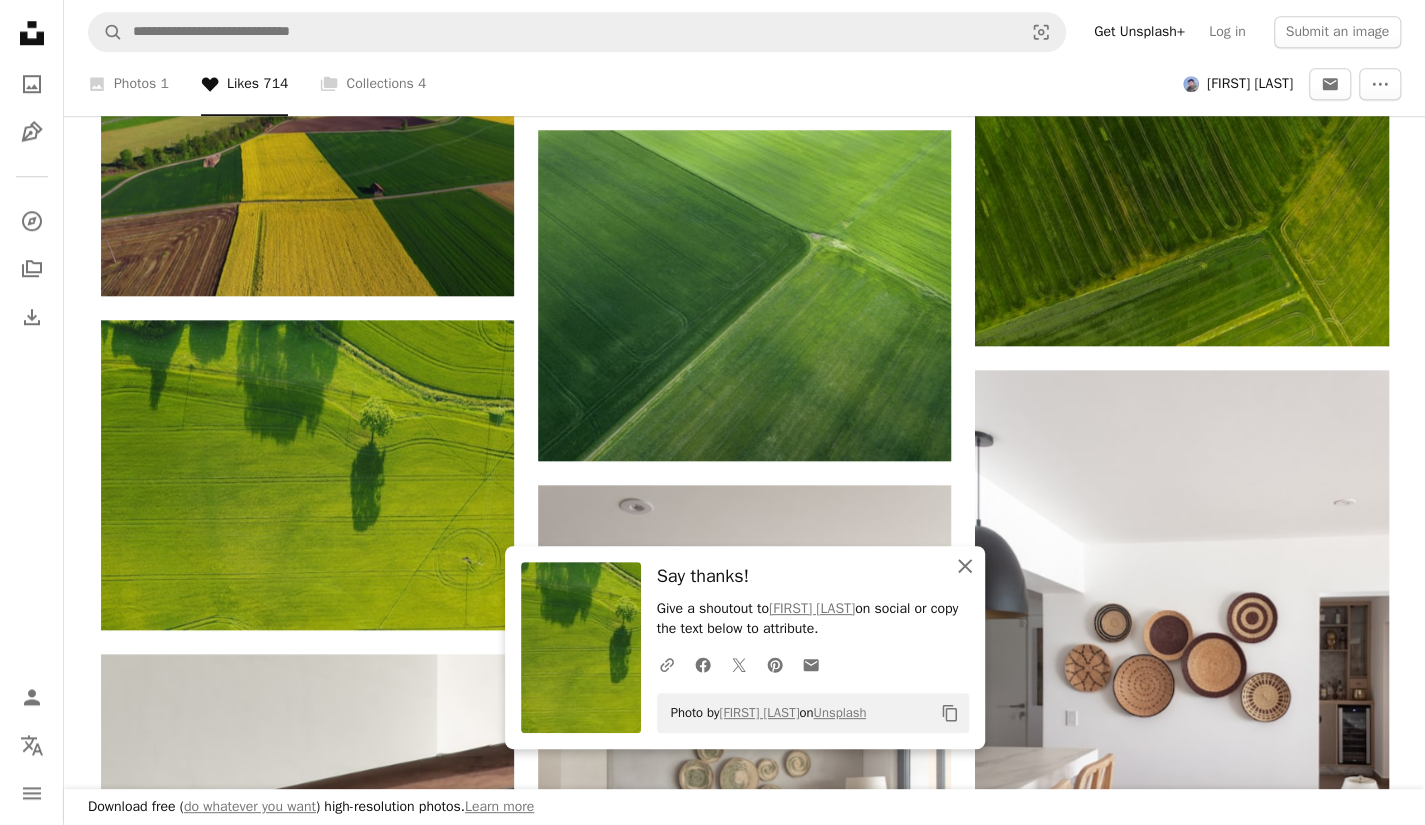 drag, startPoint x: 960, startPoint y: 573, endPoint x: 917, endPoint y: 563, distance: 44.14748 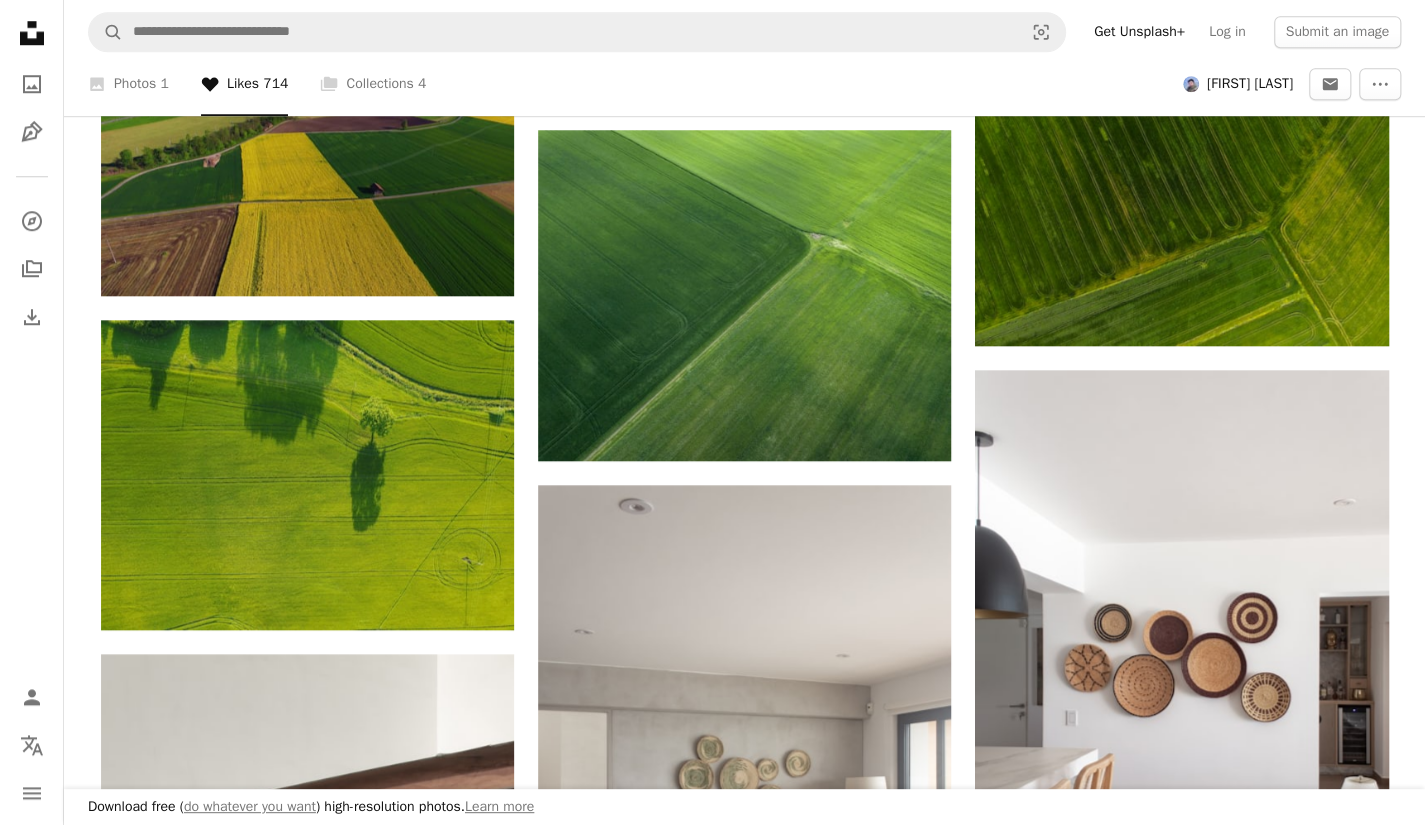 click on "A heart A plus sign [NAME] Arrow pointing down A heart A plus sign Cosmic Timetraveler Arrow pointing down A heart A plus sign Daniel J. Schwarz Arrow pointing down A heart A plus sign James Lee Arrow pointing down Plus sign for Unsplash+ A heart A plus sign Naila Conita For  Unsplash+ A lock   Purchase Plus sign for Unsplash+ A heart A plus sign Annie Spratt For  Unsplash+ A lock   Purchase A heart A plus sign Tasha Kostyuk Arrow pointing down A heart A plus sign Ahmed Yaaniu Arrow pointing down A heart A plus sign Ekmeds Photos Arrow pointing down A heart A plus sign Jim Rhoades Arrow pointing down A heart A plus sign Olesya Yemets Arrow pointing down A heart A plus sign Denis Arrow pointing down A heart A plus sign NASA Hubble Space Telescope Arrow pointing down A heart A plus sign Luke Southern Arrow pointing down A heart A plus sign Shayan Ghiasvand Arrow pointing down A heart A plus sign Dmitry Spravko Arrow pointing down A heart A plus sign Annie Spratt Arrow pointing down A heart A plus sign" at bounding box center (745, -11661) 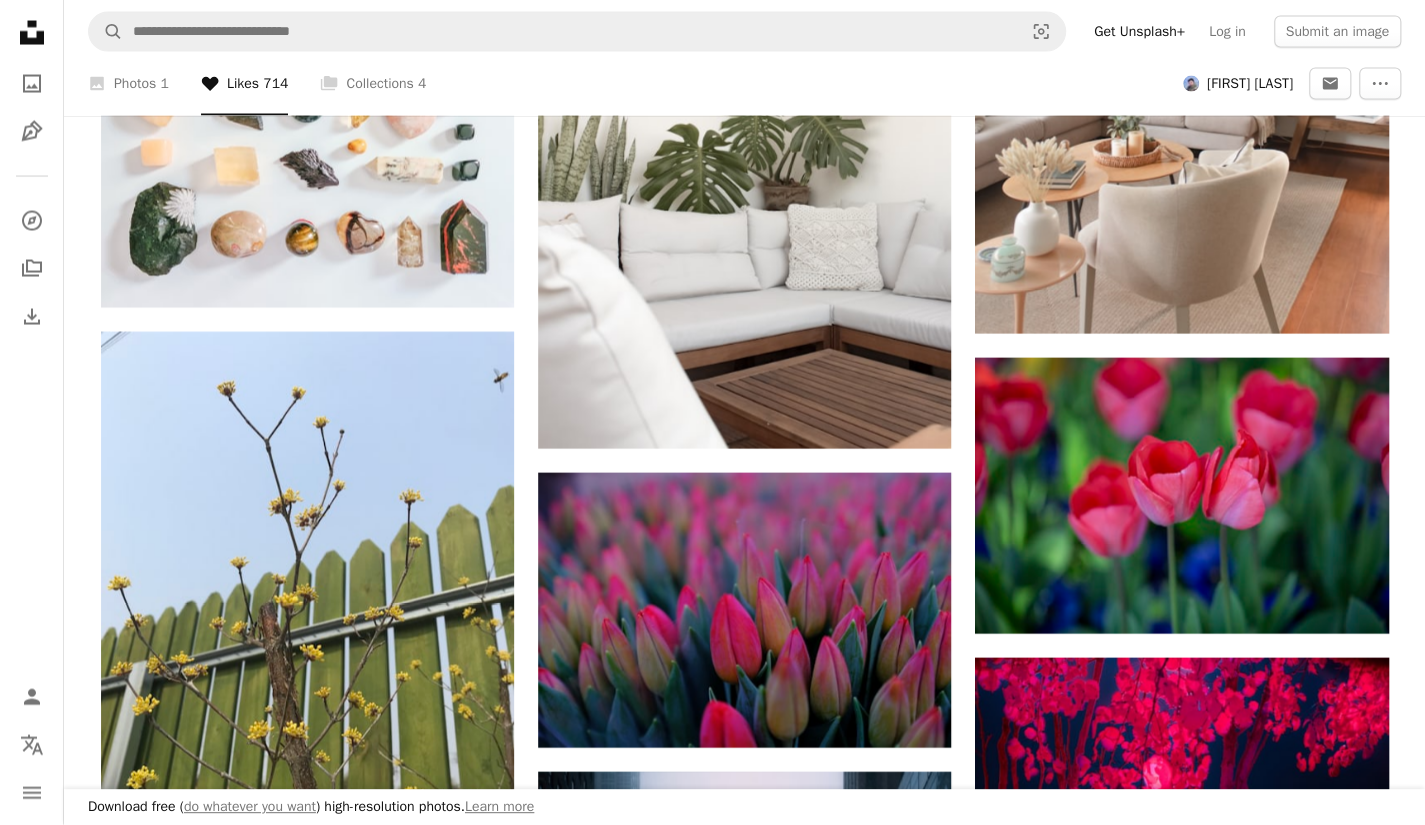 click on "A heart A plus sign [NAME] Arrow pointing down A heart A plus sign Cosmic Timetraveler Arrow pointing down A heart A plus sign Daniel J. Schwarz Arrow pointing down A heart A plus sign James Lee Arrow pointing down Plus sign for Unsplash+ A heart A plus sign Naila Conita For  Unsplash+ A lock   Purchase Plus sign for Unsplash+ A heart A plus sign Annie Spratt For  Unsplash+ A lock   Purchase A heart A plus sign Tasha Kostyuk Arrow pointing down A heart A plus sign Ahmed Yaaniu Arrow pointing down A heart A plus sign Ekmeds Photos Arrow pointing down A heart A plus sign Jim Rhoades Arrow pointing down A heart A plus sign Olesya Yemets Arrow pointing down A heart A plus sign Denis Arrow pointing down A heart A plus sign NASA Hubble Space Telescope Arrow pointing down A heart A plus sign Luke Southern Arrow pointing down A heart A plus sign Shayan Ghiasvand Arrow pointing down A heart A plus sign Dmitry Spravko Arrow pointing down A heart A plus sign Annie Spratt Arrow pointing down A heart A plus sign" at bounding box center (745, -11913) 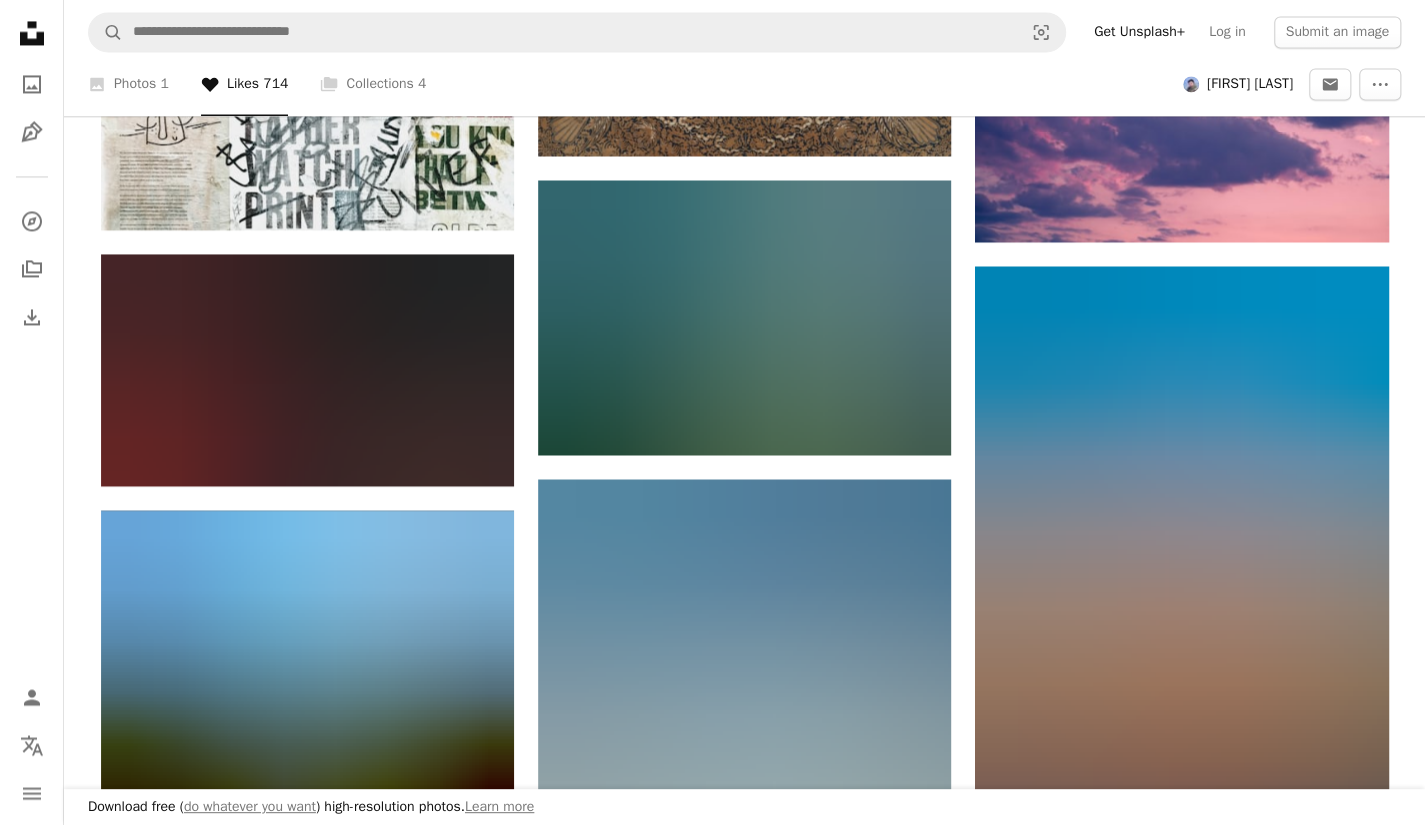 scroll, scrollTop: 31600, scrollLeft: 0, axis: vertical 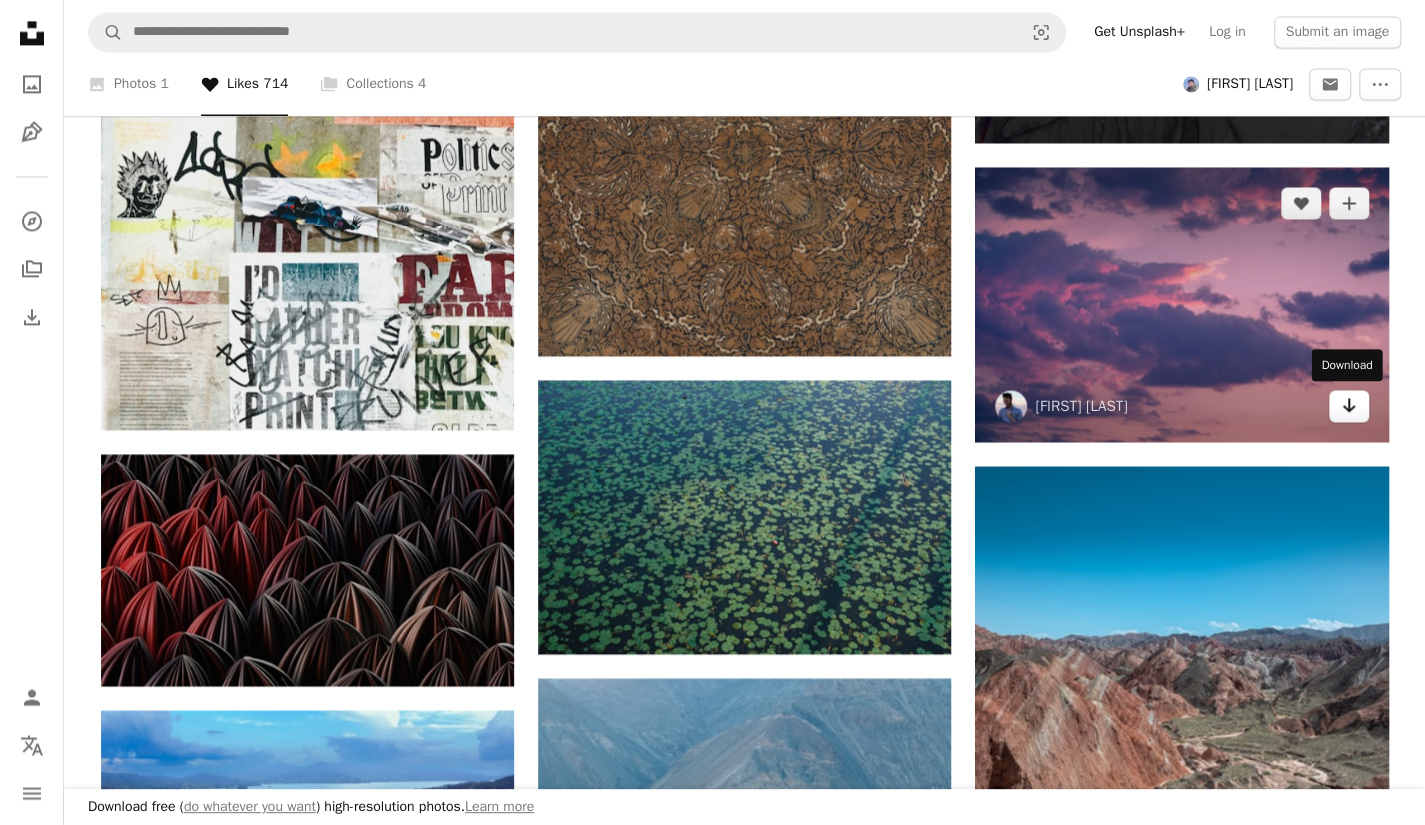click on "Arrow pointing down" 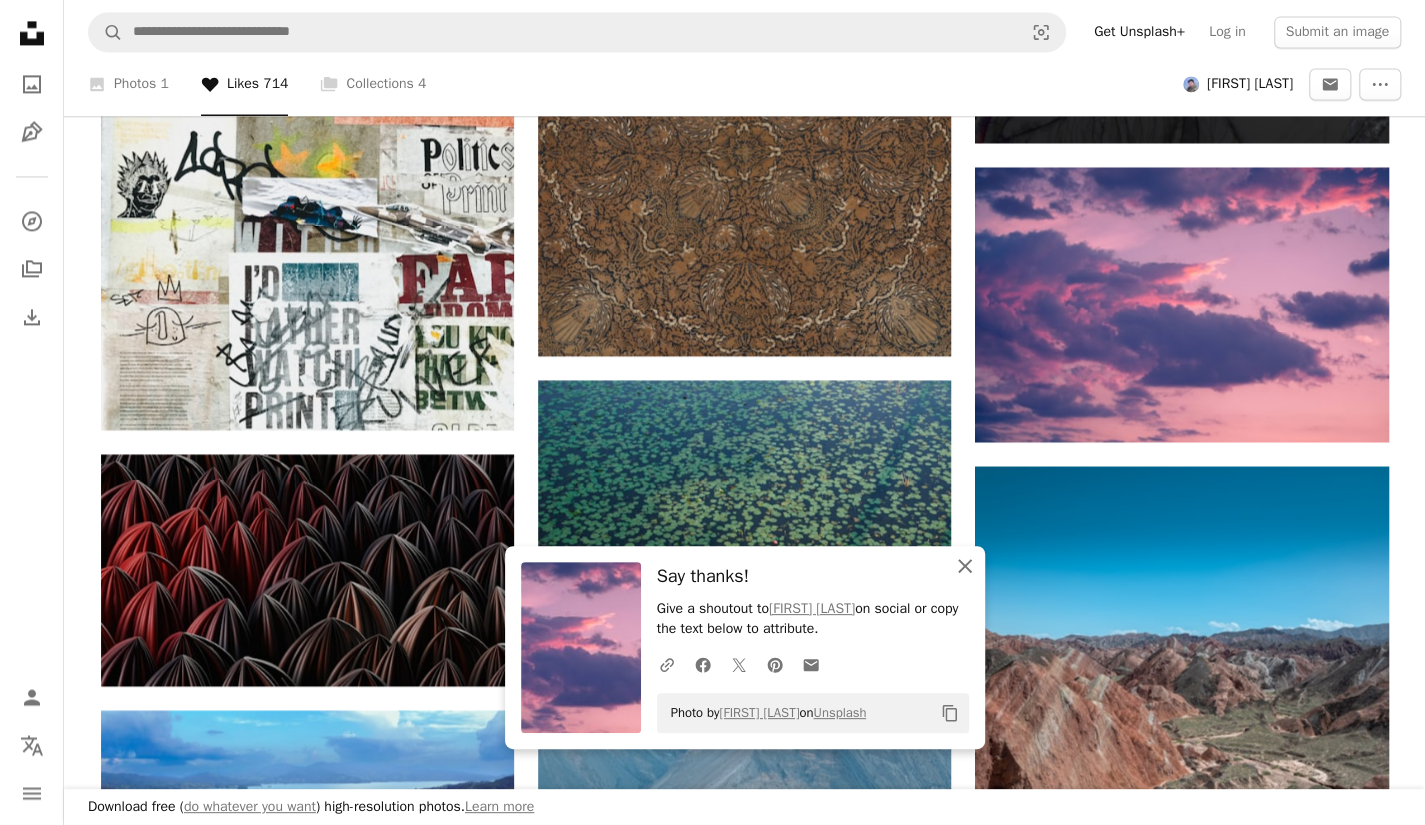 click on "An X shape" 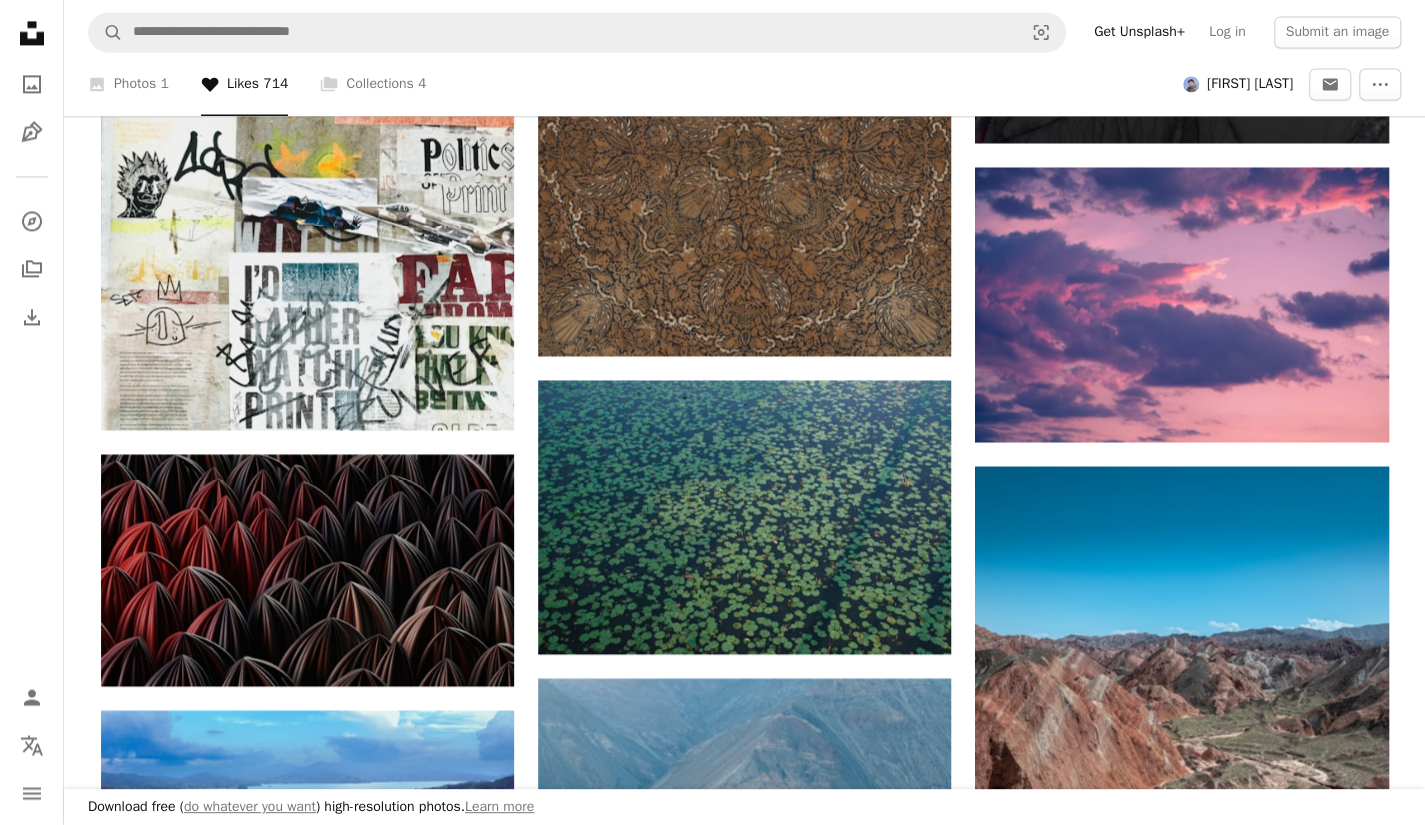 click on "A heart A plus sign [NAME] Arrow pointing down A heart A plus sign Cosmic Timetraveler Arrow pointing down A heart A plus sign Daniel J. Schwarz Arrow pointing down A heart A plus sign James Lee Arrow pointing down Plus sign for Unsplash+ A heart A plus sign Naila Conita For  Unsplash+ A lock   Purchase Plus sign for Unsplash+ A heart A plus sign Annie Spratt For  Unsplash+ A lock   Purchase A heart A plus sign Tasha Kostyuk Arrow pointing down A heart A plus sign Ahmed Yaaniu Arrow pointing down A heart A plus sign Ekmeds Photos Arrow pointing down A heart A plus sign Jim Rhoades Arrow pointing down A heart A plus sign Olesya Yemets Arrow pointing down A heart A plus sign Denis Arrow pointing down A heart A plus sign NASA Hubble Space Telescope Arrow pointing down A heart A plus sign Luke Southern Arrow pointing down A heart A plus sign Shayan Ghiasvand Arrow pointing down A heart A plus sign Dmitry Spravko Arrow pointing down A heart A plus sign Annie Spratt Arrow pointing down A heart A plus sign" at bounding box center [745, -13660] 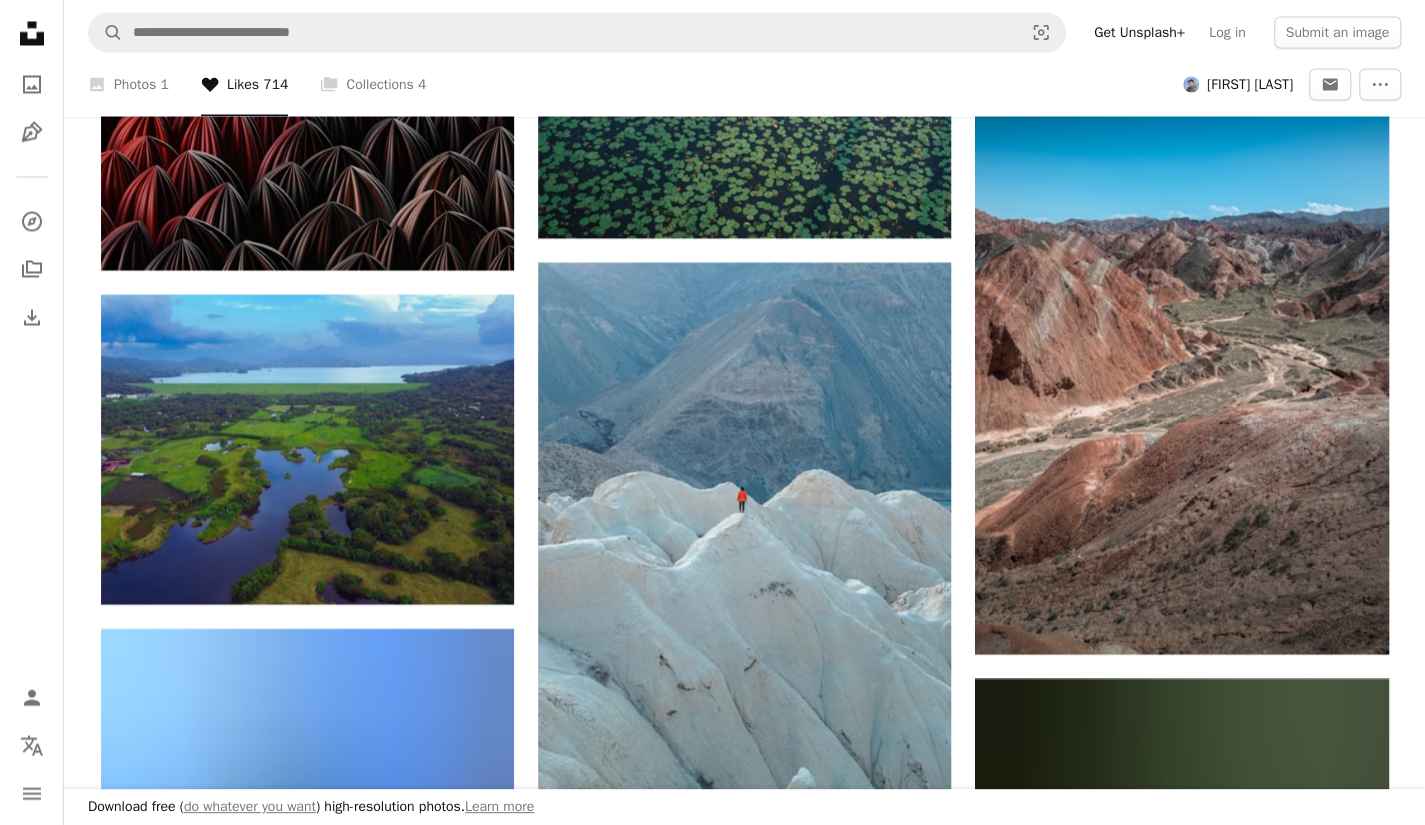 scroll, scrollTop: 32100, scrollLeft: 0, axis: vertical 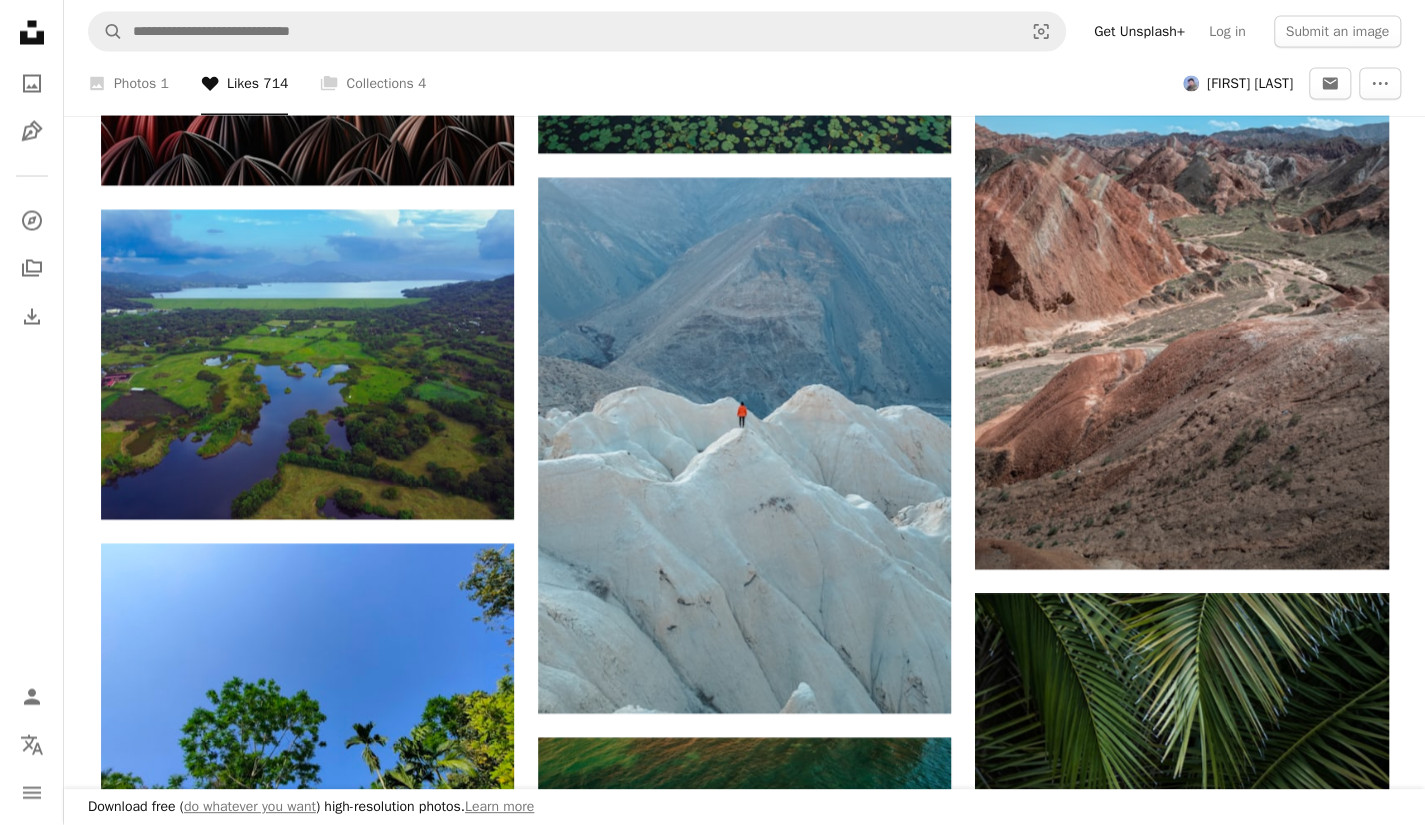 click on "A heart A plus sign [NAME] Arrow pointing down A heart A plus sign Cosmic Timetraveler Arrow pointing down A heart A plus sign Daniel J. Schwarz Arrow pointing down A heart A plus sign James Lee Arrow pointing down Plus sign for Unsplash+ A heart A plus sign Naila Conita For  Unsplash+ A lock   Purchase Plus sign for Unsplash+ A heart A plus sign Annie Spratt For  Unsplash+ A lock   Purchase A heart A plus sign Tasha Kostyuk Arrow pointing down A heart A plus sign Ahmed Yaaniu Arrow pointing down A heart A plus sign Ekmeds Photos Arrow pointing down A heart A plus sign Jim Rhoades Arrow pointing down A heart A plus sign Olesya Yemets Arrow pointing down A heart A plus sign Denis Arrow pointing down A heart A plus sign NASA Hubble Space Telescope Arrow pointing down A heart A plus sign Luke Southern Arrow pointing down A heart A plus sign Shayan Ghiasvand Arrow pointing down A heart A plus sign Dmitry Spravko Arrow pointing down A heart A plus sign Annie Spratt Arrow pointing down A heart A plus sign" at bounding box center (745, -14160) 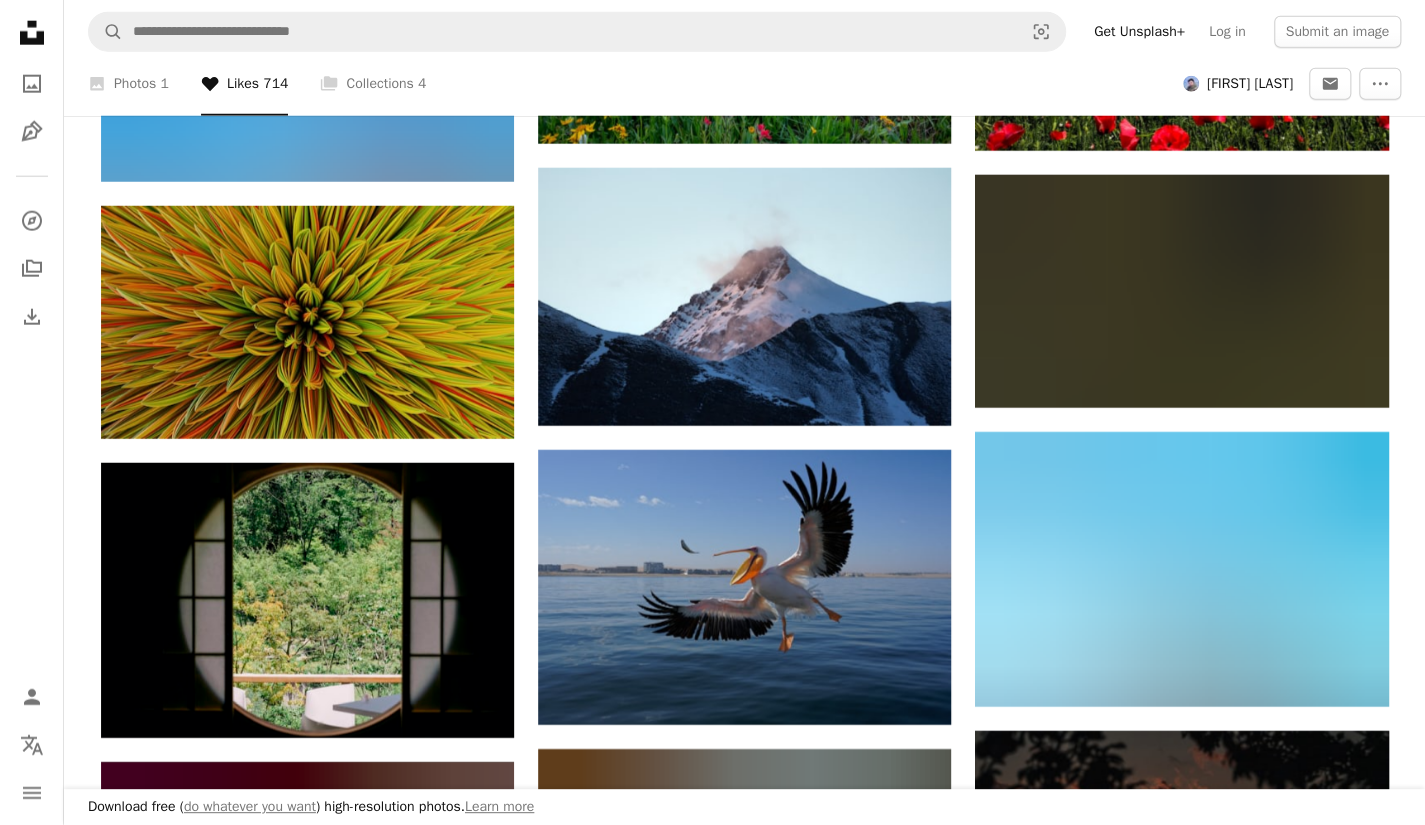 scroll, scrollTop: 37300, scrollLeft: 0, axis: vertical 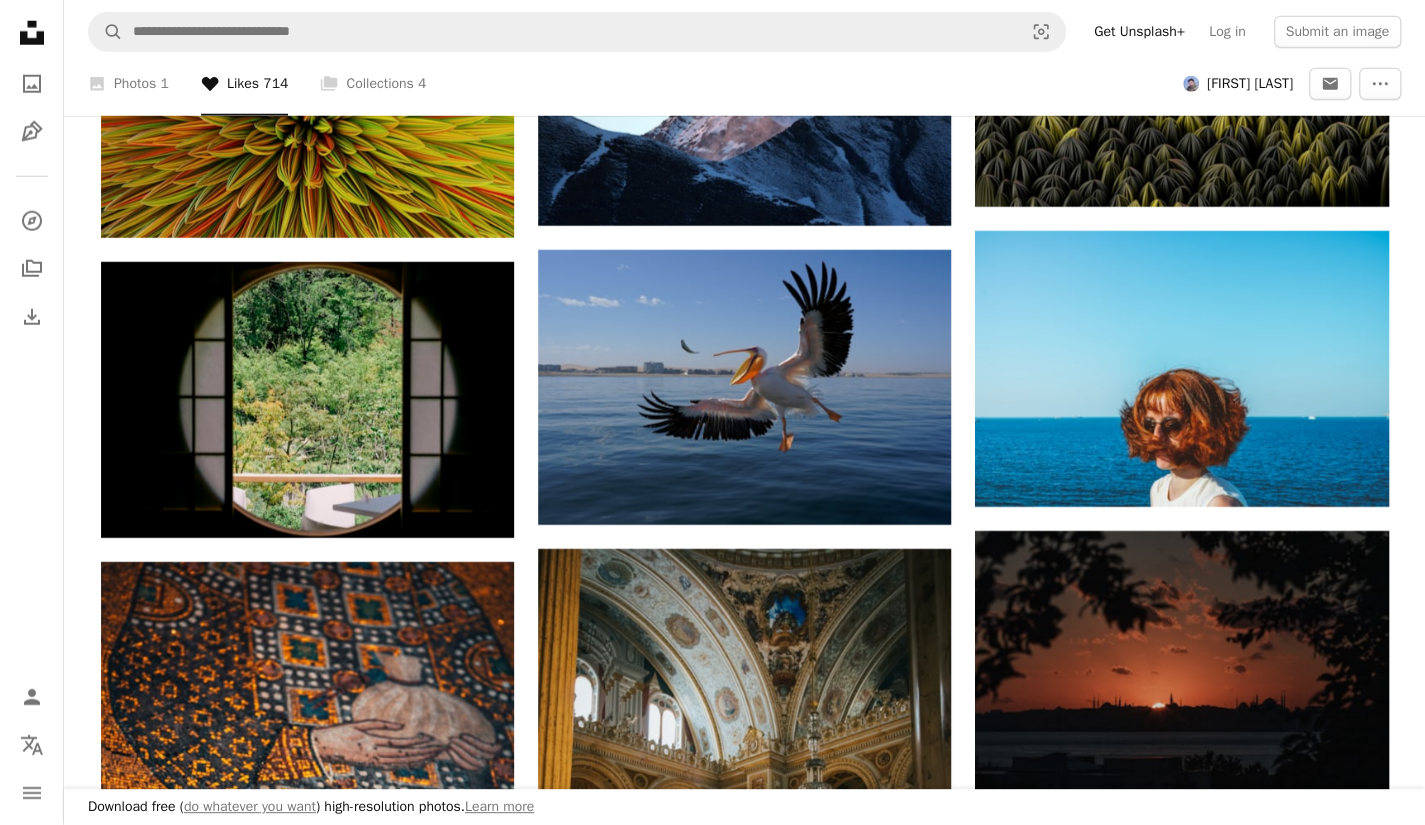 click on "A heart A plus sign [NAME] Arrow pointing down A heart A plus sign Cosmic Timetraveler Arrow pointing down A heart A plus sign Daniel J. Schwarz Arrow pointing down A heart A plus sign James Lee Arrow pointing down Plus sign for Unsplash+ A heart A plus sign Naila Conita For  Unsplash+ A lock   Purchase Plus sign for Unsplash+ A heart A plus sign Annie Spratt For  Unsplash+ A lock   Purchase A heart A plus sign Tasha Kostyuk Arrow pointing down A heart A plus sign Ahmed Yaaniu Arrow pointing down A heart A plus sign Ekmeds Photos Arrow pointing down A heart A plus sign Jim Rhoades Arrow pointing down A heart A plus sign Olesya Yemets Arrow pointing down A heart A plus sign Denis Arrow pointing down A heart A plus sign NASA Hubble Space Telescope Arrow pointing down A heart A plus sign Luke Southern Arrow pointing down A heart A plus sign Shayan Ghiasvand Arrow pointing down A heart A plus sign Dmitry Spravko Arrow pointing down A heart A plus sign Annie Spratt Arrow pointing down A heart A plus sign" at bounding box center [745, -16919] 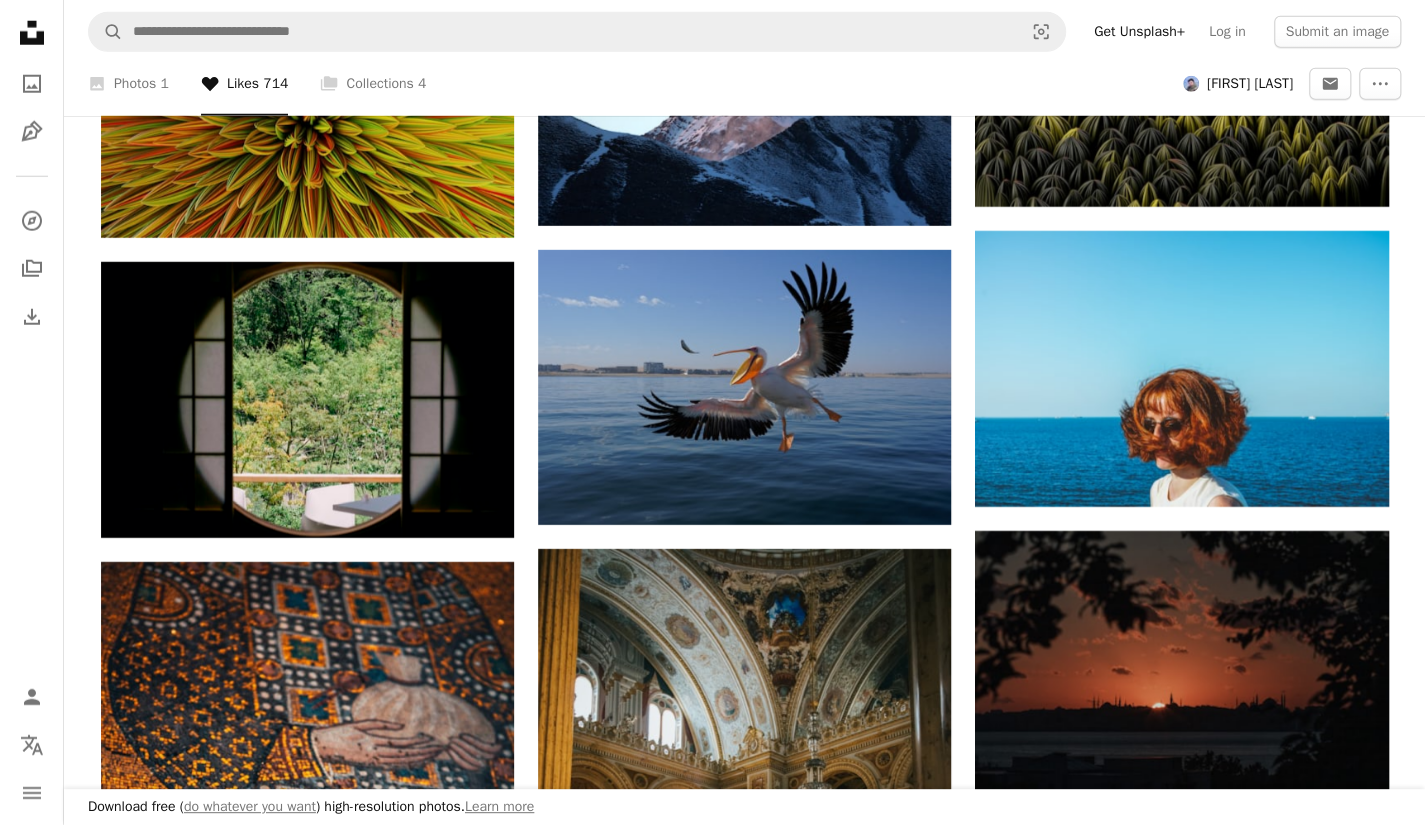 click on "A heart A plus sign [NAME] Arrow pointing down A heart A plus sign Cosmic Timetraveler Arrow pointing down A heart A plus sign Daniel J. Schwarz Arrow pointing down A heart A plus sign James Lee Arrow pointing down Plus sign for Unsplash+ A heart A plus sign Naila Conita For  Unsplash+ A lock   Purchase Plus sign for Unsplash+ A heart A plus sign Annie Spratt For  Unsplash+ A lock   Purchase A heart A plus sign Tasha Kostyuk Arrow pointing down A heart A plus sign Ahmed Yaaniu Arrow pointing down A heart A plus sign Ekmeds Photos Arrow pointing down A heart A plus sign Jim Rhoades Arrow pointing down A heart A plus sign Olesya Yemets Arrow pointing down A heart A plus sign Denis Arrow pointing down A heart A plus sign NASA Hubble Space Telescope Arrow pointing down A heart A plus sign Luke Southern Arrow pointing down A heart A plus sign Shayan Ghiasvand Arrow pointing down A heart A plus sign Dmitry Spravko Arrow pointing down A heart A plus sign Annie Spratt Arrow pointing down A heart A plus sign" at bounding box center (745, -16919) 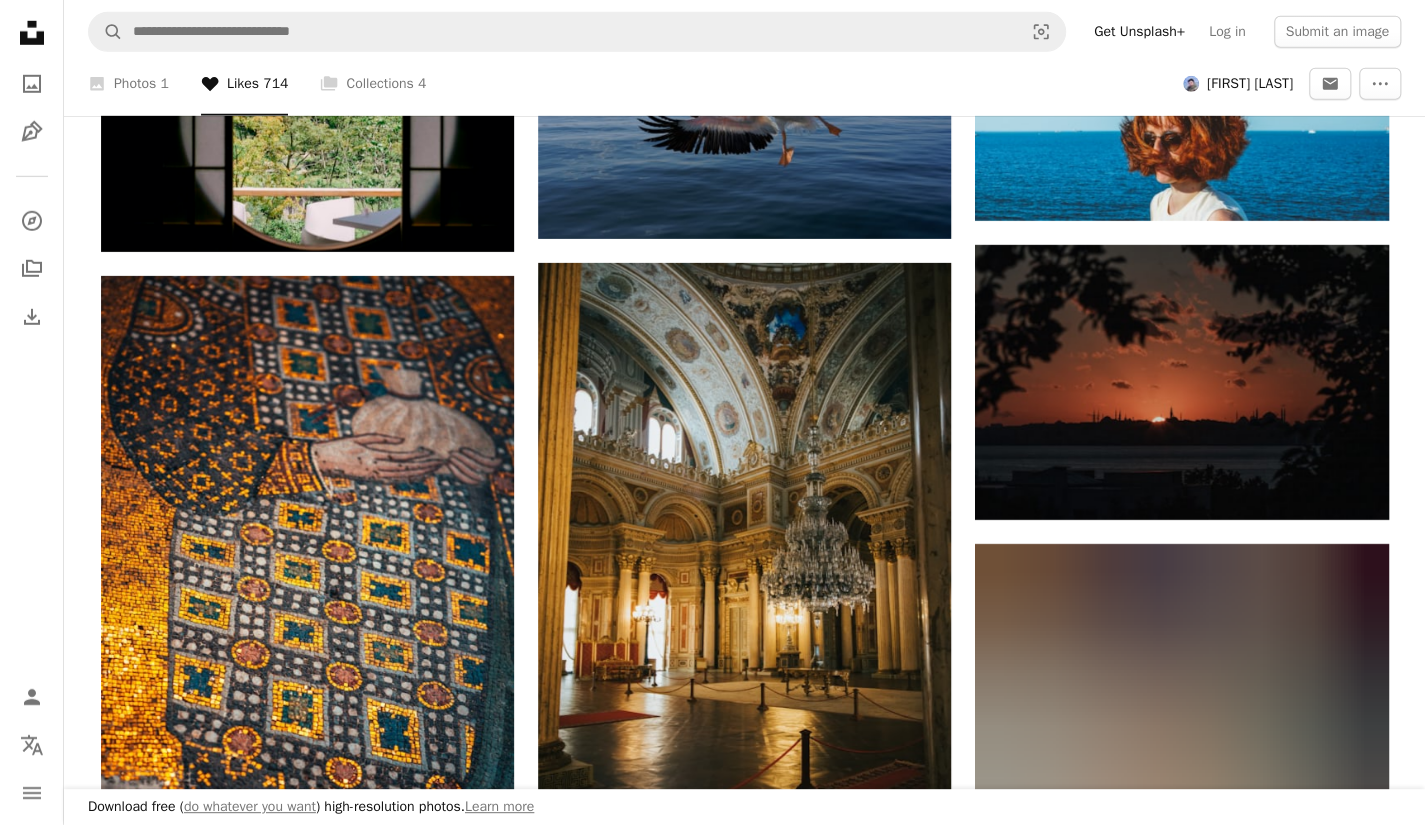 scroll, scrollTop: 37600, scrollLeft: 0, axis: vertical 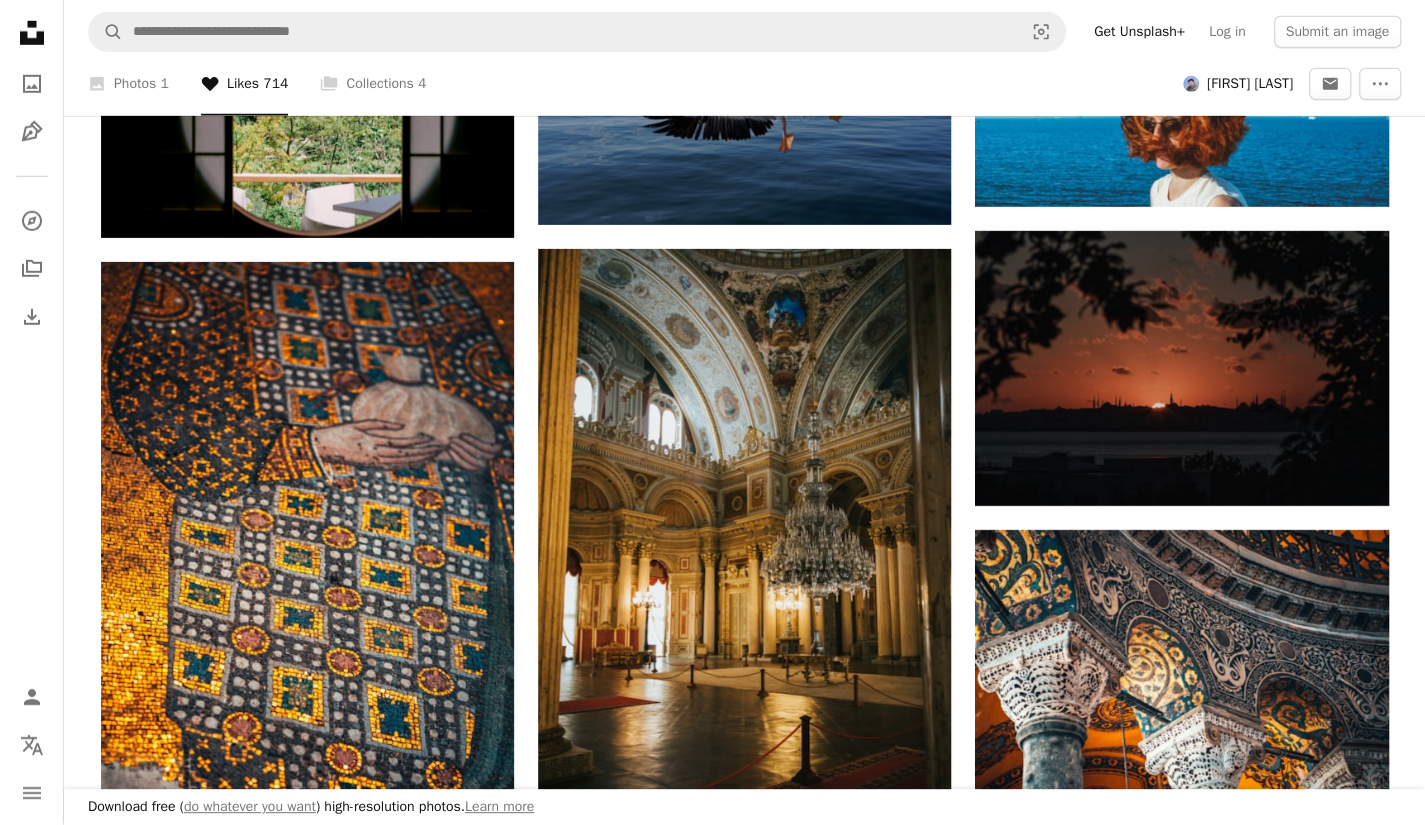 click on "A heart A plus sign [NAME] Arrow pointing down A heart A plus sign Cosmic Timetraveler Arrow pointing down A heart A plus sign Daniel J. Schwarz Arrow pointing down A heart A plus sign James Lee Arrow pointing down Plus sign for Unsplash+ A heart A plus sign Naila Conita For  Unsplash+ A lock   Purchase Plus sign for Unsplash+ A heart A plus sign Annie Spratt For  Unsplash+ A lock   Purchase A heart A plus sign Tasha Kostyuk Arrow pointing down A heart A plus sign Ahmed Yaaniu Arrow pointing down A heart A plus sign Ekmeds Photos Arrow pointing down A heart A plus sign Jim Rhoades Arrow pointing down A heart A plus sign Olesya Yemets Arrow pointing down A heart A plus sign Denis Arrow pointing down A heart A plus sign NASA Hubble Space Telescope Arrow pointing down A heart A plus sign Luke Southern Arrow pointing down A heart A plus sign Shayan Ghiasvand Arrow pointing down A heart A plus sign Dmitry Spravko Arrow pointing down A heart A plus sign Annie Spratt Arrow pointing down A heart A plus sign" at bounding box center (745, -17219) 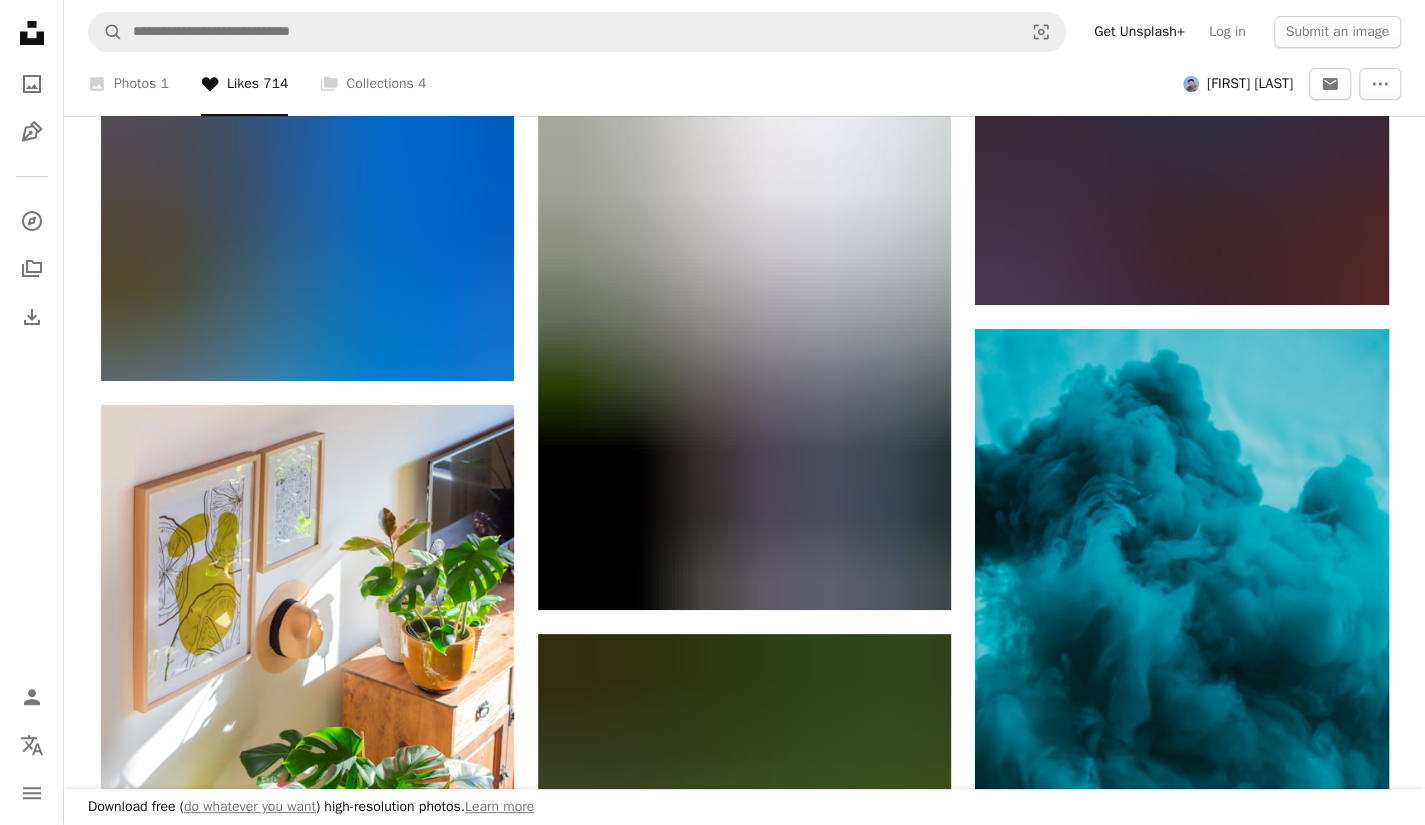 scroll, scrollTop: 38300, scrollLeft: 0, axis: vertical 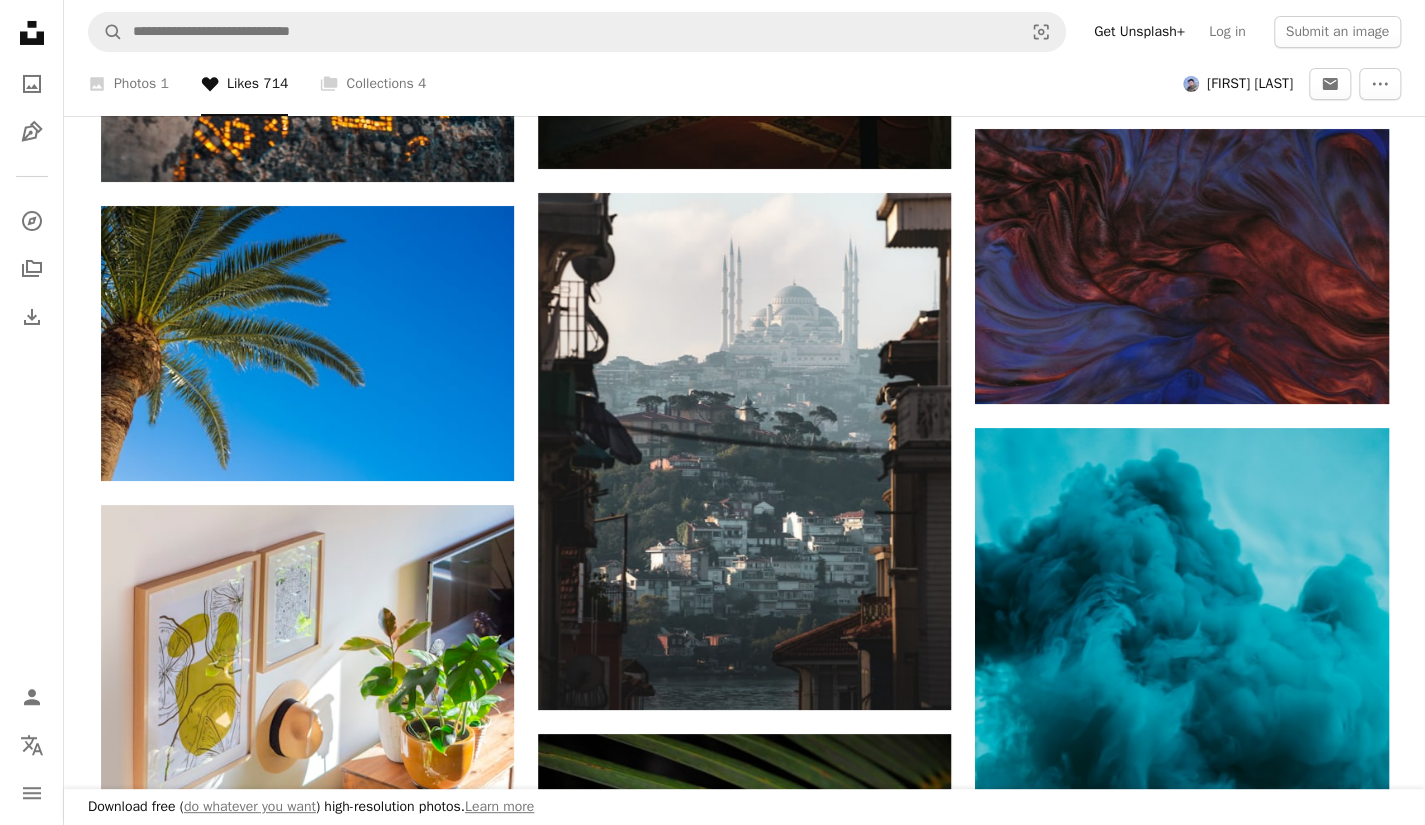 click on "A heart A plus sign [NAME] Arrow pointing down A heart A plus sign Cosmic Timetraveler Arrow pointing down A heart A plus sign Daniel J. Schwarz Arrow pointing down A heart A plus sign James Lee Arrow pointing down Plus sign for Unsplash+ A heart A plus sign Naila Conita For  Unsplash+ A lock   Purchase Plus sign for Unsplash+ A heart A plus sign Annie Spratt For  Unsplash+ A lock   Purchase A heart A plus sign Tasha Kostyuk Arrow pointing down A heart A plus sign Ahmed Yaaniu Arrow pointing down A heart A plus sign Ekmeds Photos Arrow pointing down A heart A plus sign Jim Rhoades Arrow pointing down A heart A plus sign Olesya Yemets Arrow pointing down A heart A plus sign Denis Arrow pointing down A heart A plus sign NASA Hubble Space Telescope Arrow pointing down A heart A plus sign Luke Southern Arrow pointing down A heart A plus sign Shayan Ghiasvand Arrow pointing down A heart A plus sign Dmitry Spravko Arrow pointing down A heart A plus sign Annie Spratt Arrow pointing down A heart A plus sign" at bounding box center (745, -17025) 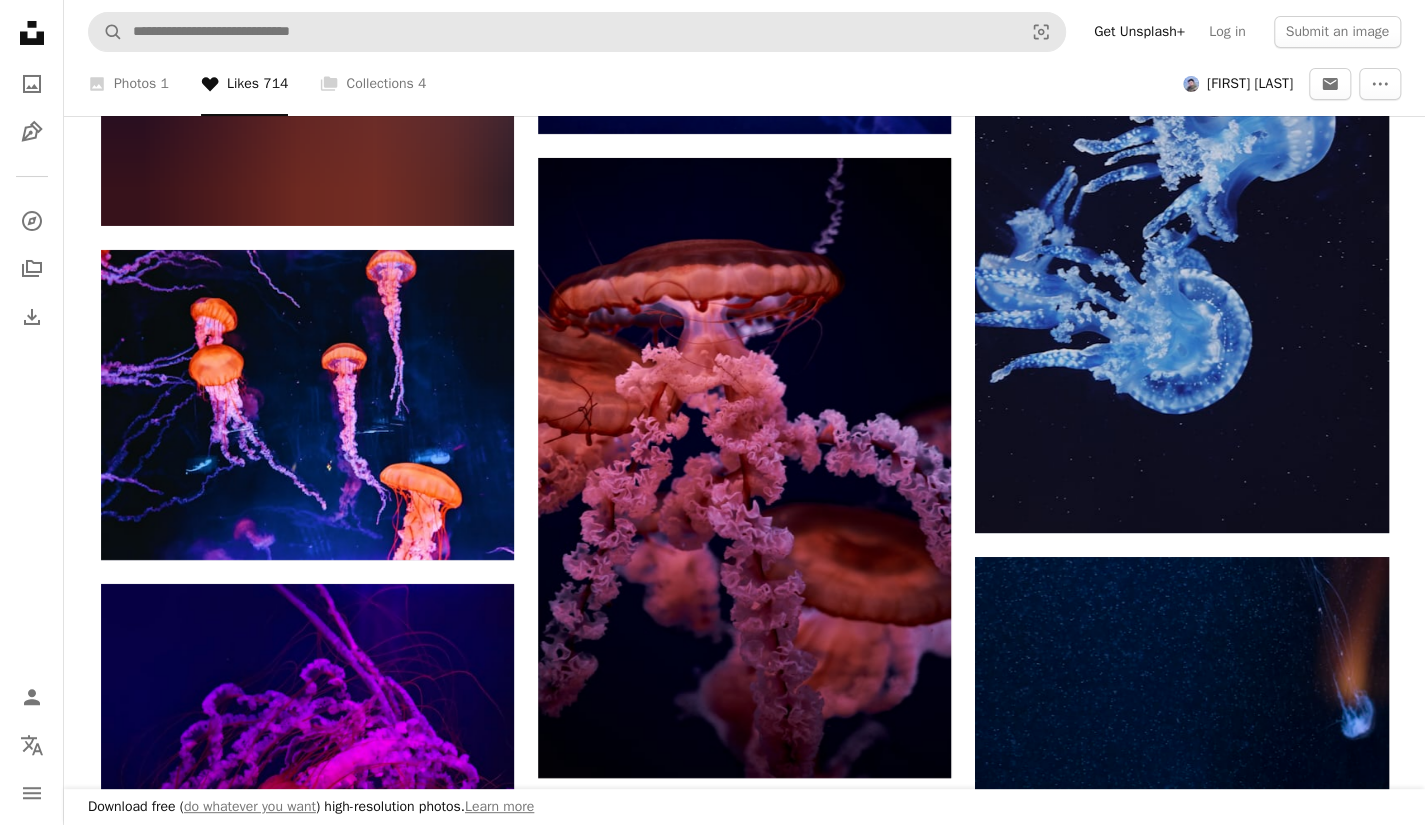 scroll, scrollTop: 47300, scrollLeft: 0, axis: vertical 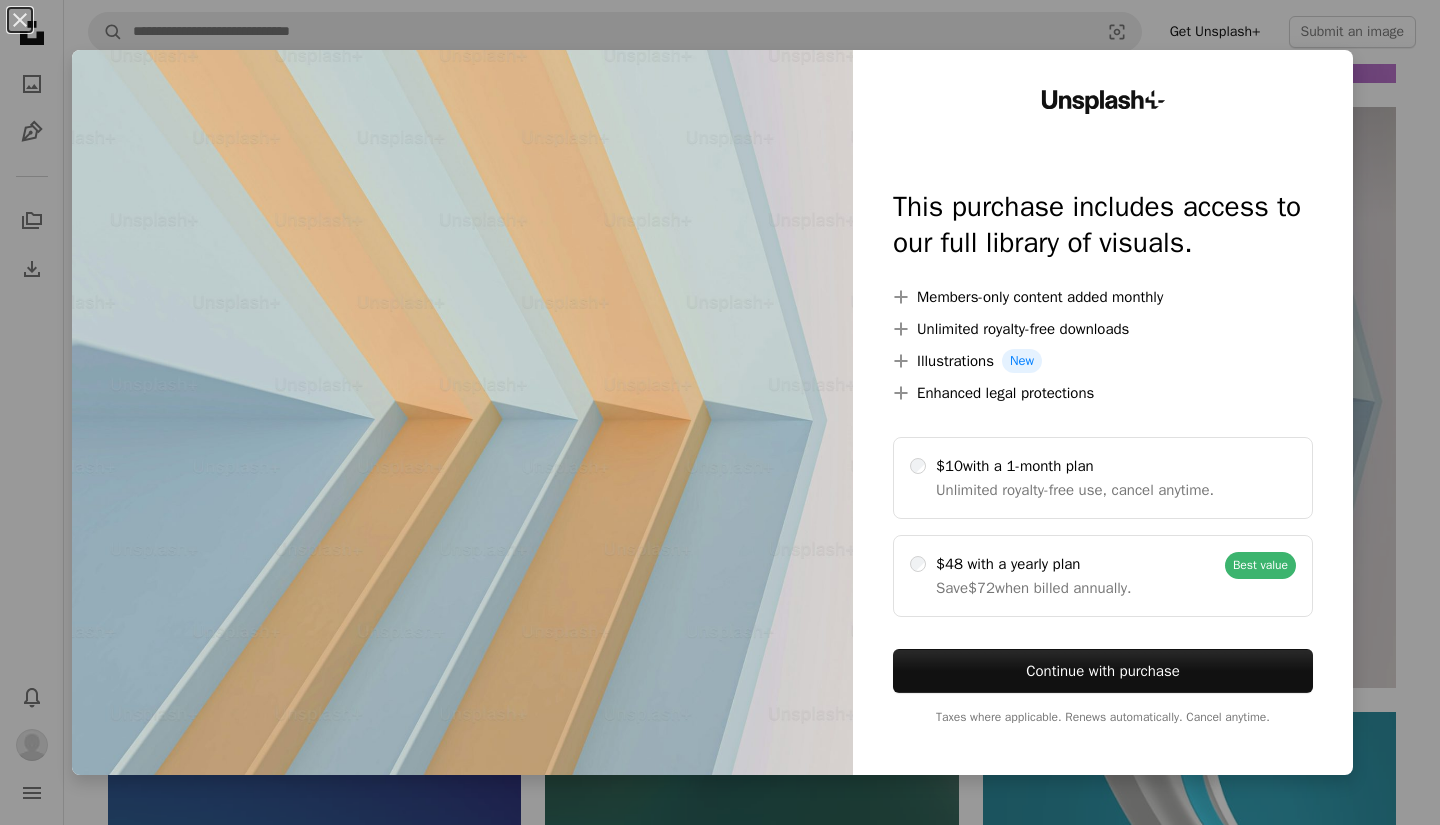 click on "An X shape Unsplash+ This purchase includes access to our full library of visuals. A plus sign Members-only content added monthly A plus sign Unlimited royalty-free downloads A plus sign Illustrations  New A plus sign Enhanced legal protections $10  with a 1-month plan Unlimited royalty-free use, cancel anytime. $48   with a yearly plan Save  $72  when billed annually. Best value Continue with purchase Taxes where applicable. Renews automatically. Cancel anytime." at bounding box center [720, 412] 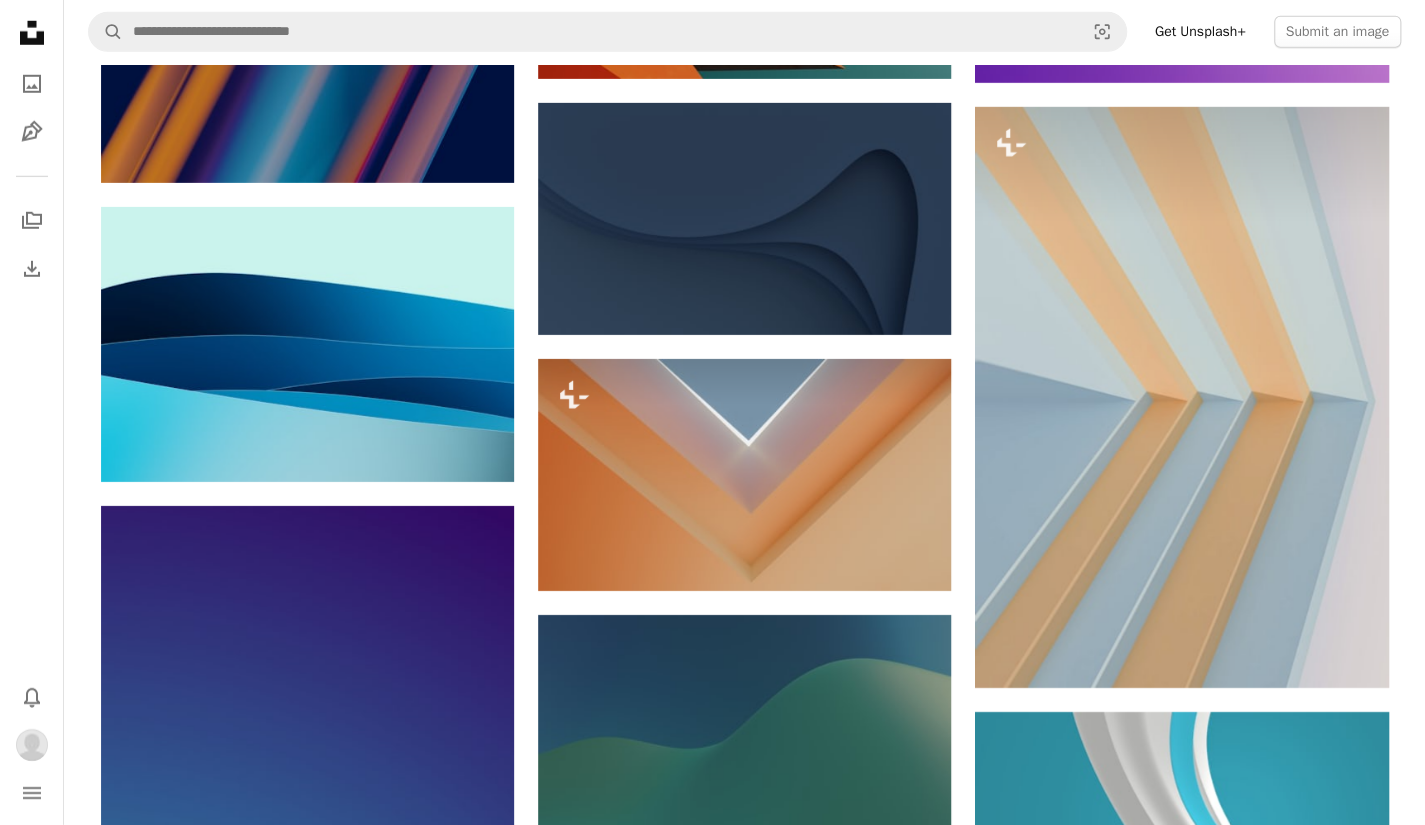 click on "A heart A plus sign Codioful (Formerly Gradienta) Available for hire A checkmark inside of a circle Arrow pointing down A heart A plus sign Solen Feyissa Arrow pointing down A heart A plus sign Pramod Tiwari Available for hire A checkmark inside of a circle Arrow pointing down Plus sign for Unsplash+ A heart A plus sign Steve Johnson For  Unsplash+ A lock   Purchase A heart A plus sign Steve Johnson Available for hire A checkmark inside of a circle Arrow pointing down A heart A plus sign Bishwajit Ghose Available for hire A checkmark inside of a circle Arrow pointing down Plus sign for Unsplash+ A heart A plus sign Pawel Czerwinski For  Unsplash+ A lock   Purchase A heart A plus sign Steve Johnson Available for hire A checkmark inside of a circle Arrow pointing down A heart A plus sign Pramod Tiwari Available for hire A checkmark inside of a circle Arrow pointing down A heart A plus sign Steve Johnson Available for hire A checkmark inside of a circle Arrow pointing down A heart A plus sign Pramod Tiwari For" at bounding box center (745, -1835) 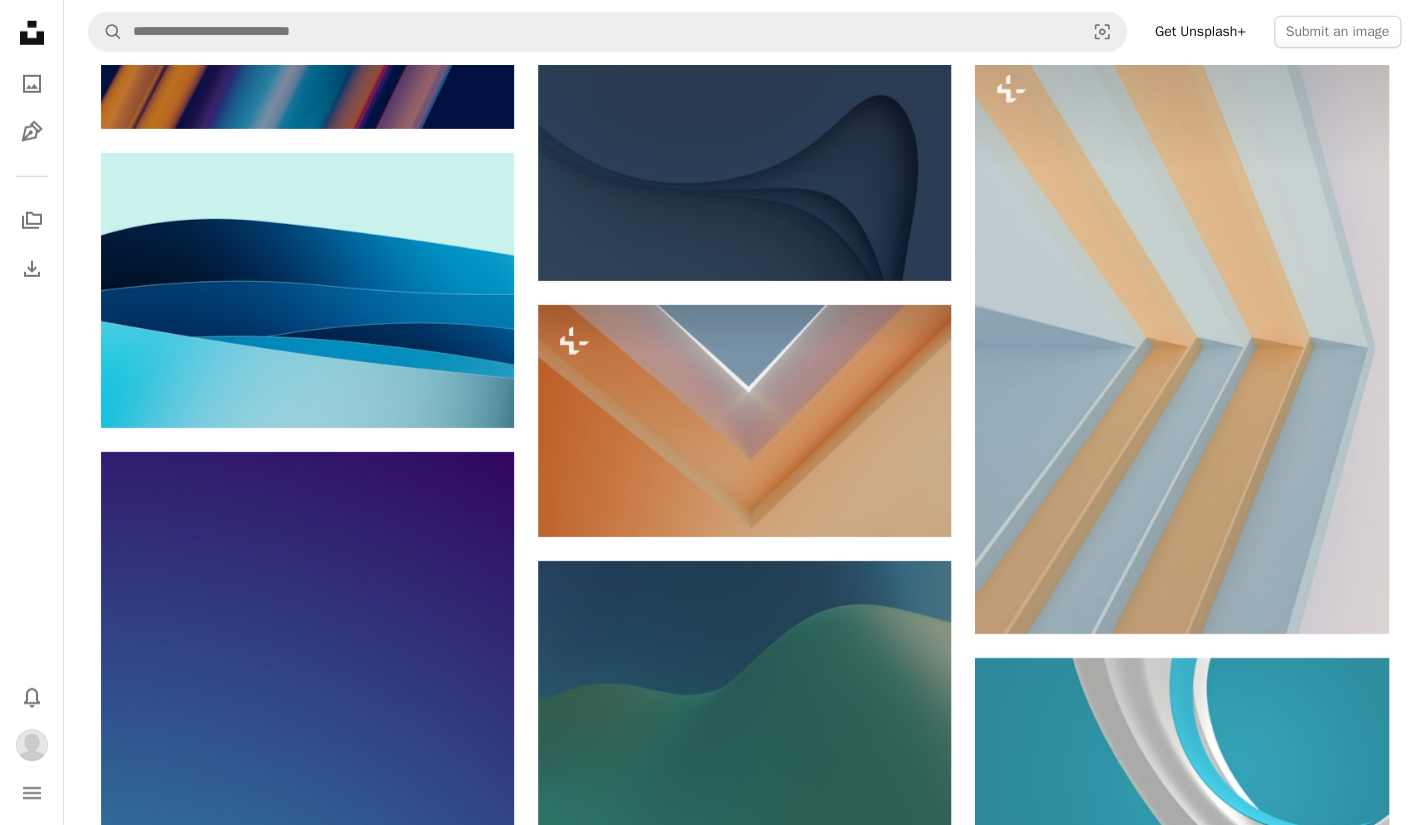 scroll, scrollTop: 8000, scrollLeft: 0, axis: vertical 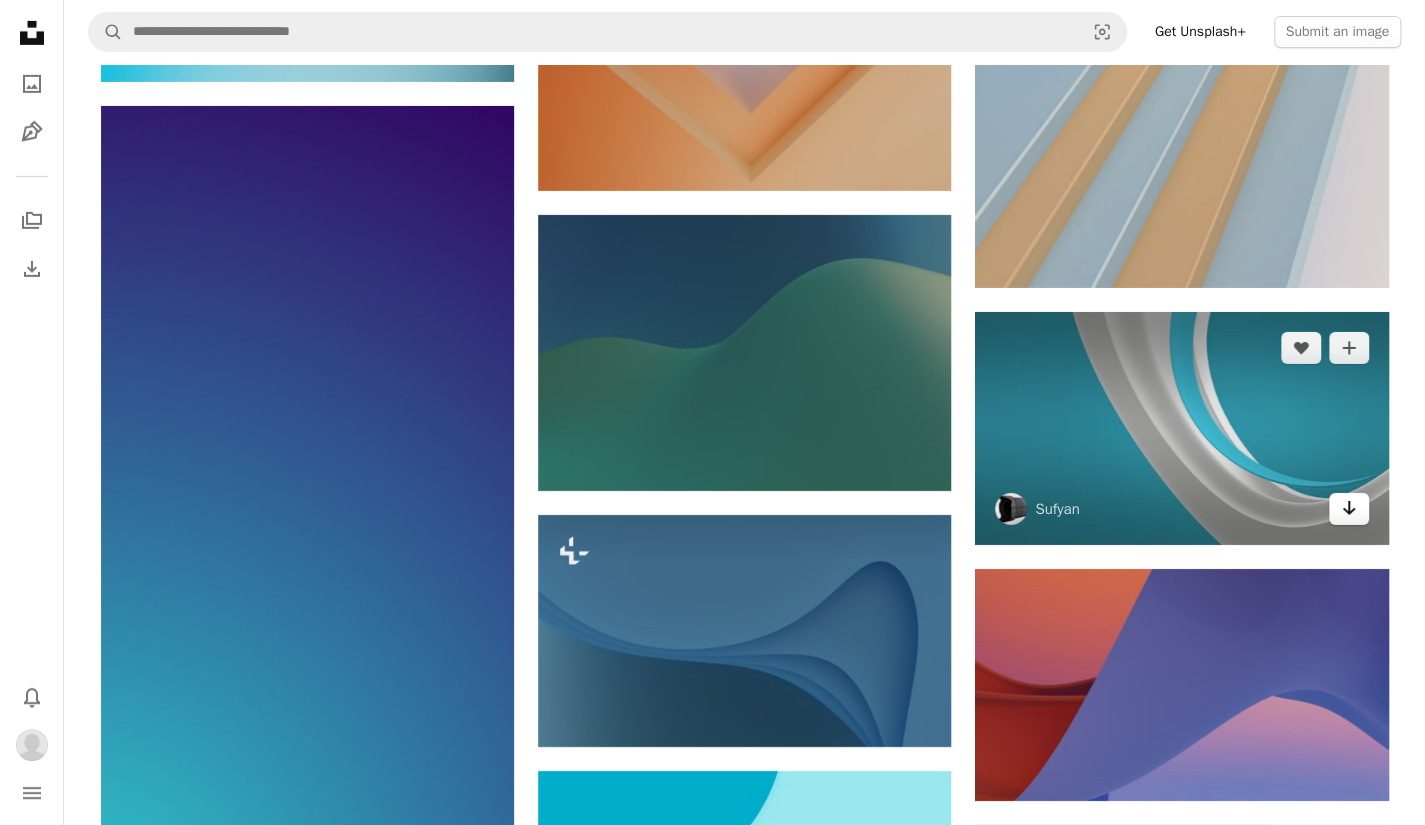 click 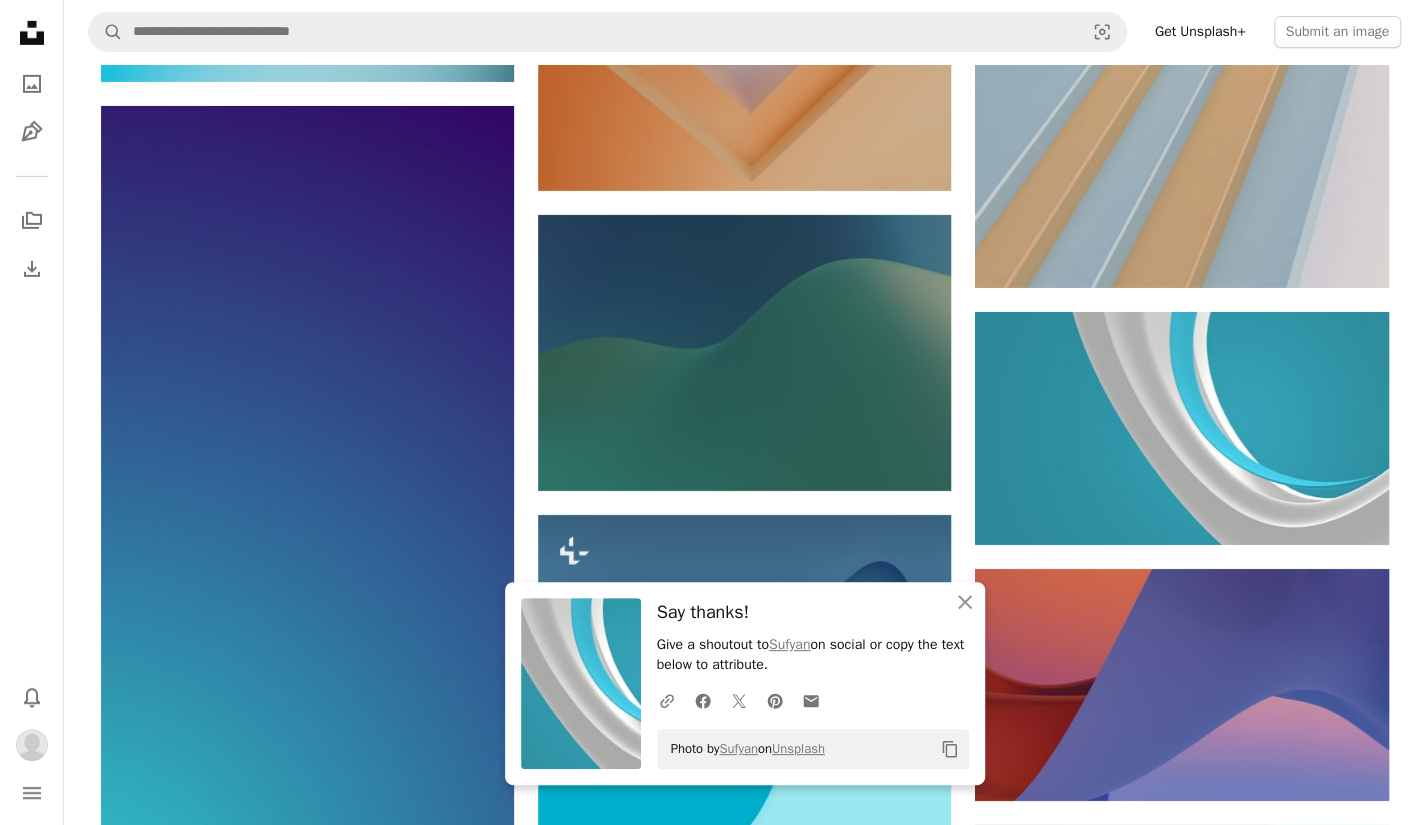 drag, startPoint x: 965, startPoint y: 394, endPoint x: 973, endPoint y: 483, distance: 89.358826 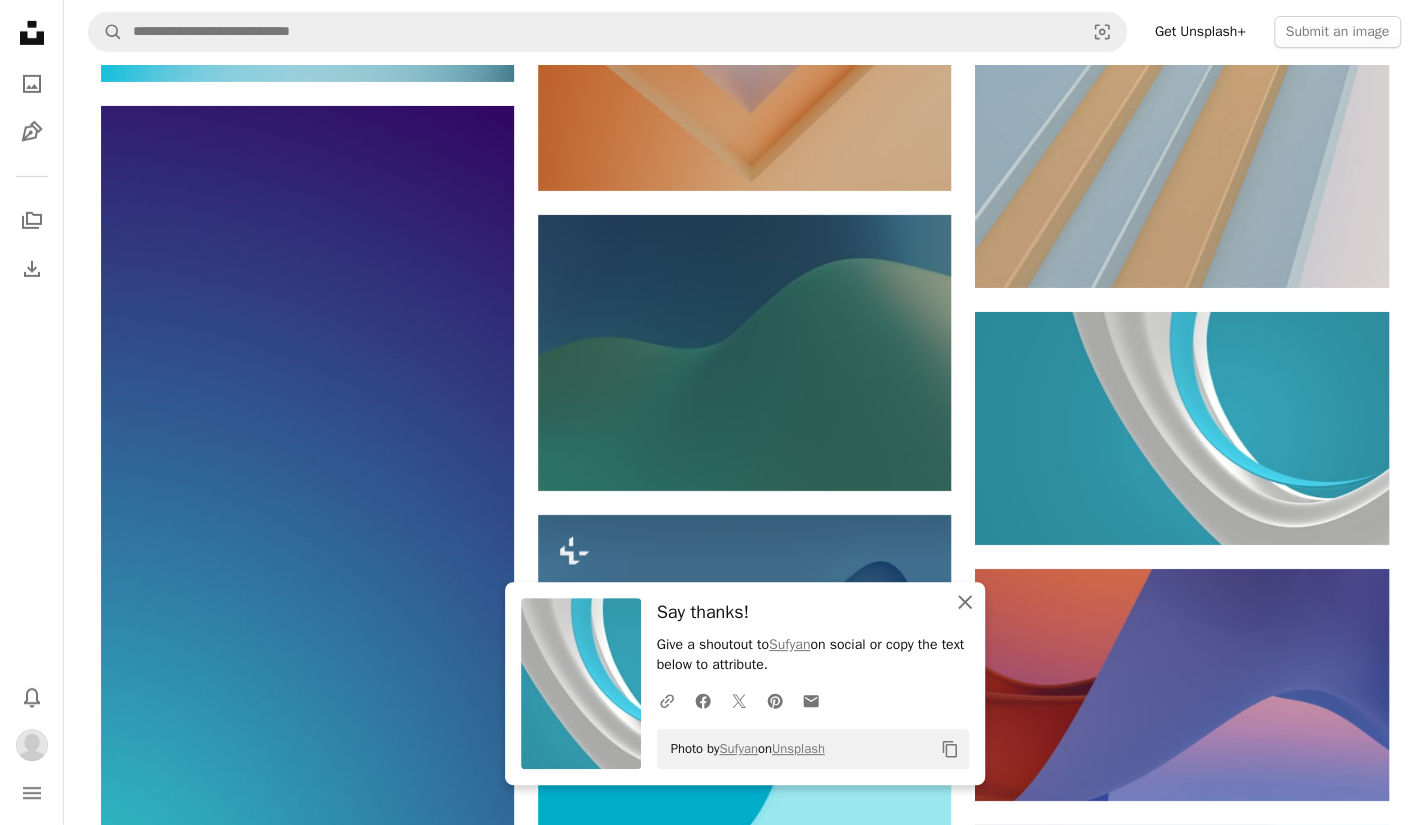 click on "An X shape" 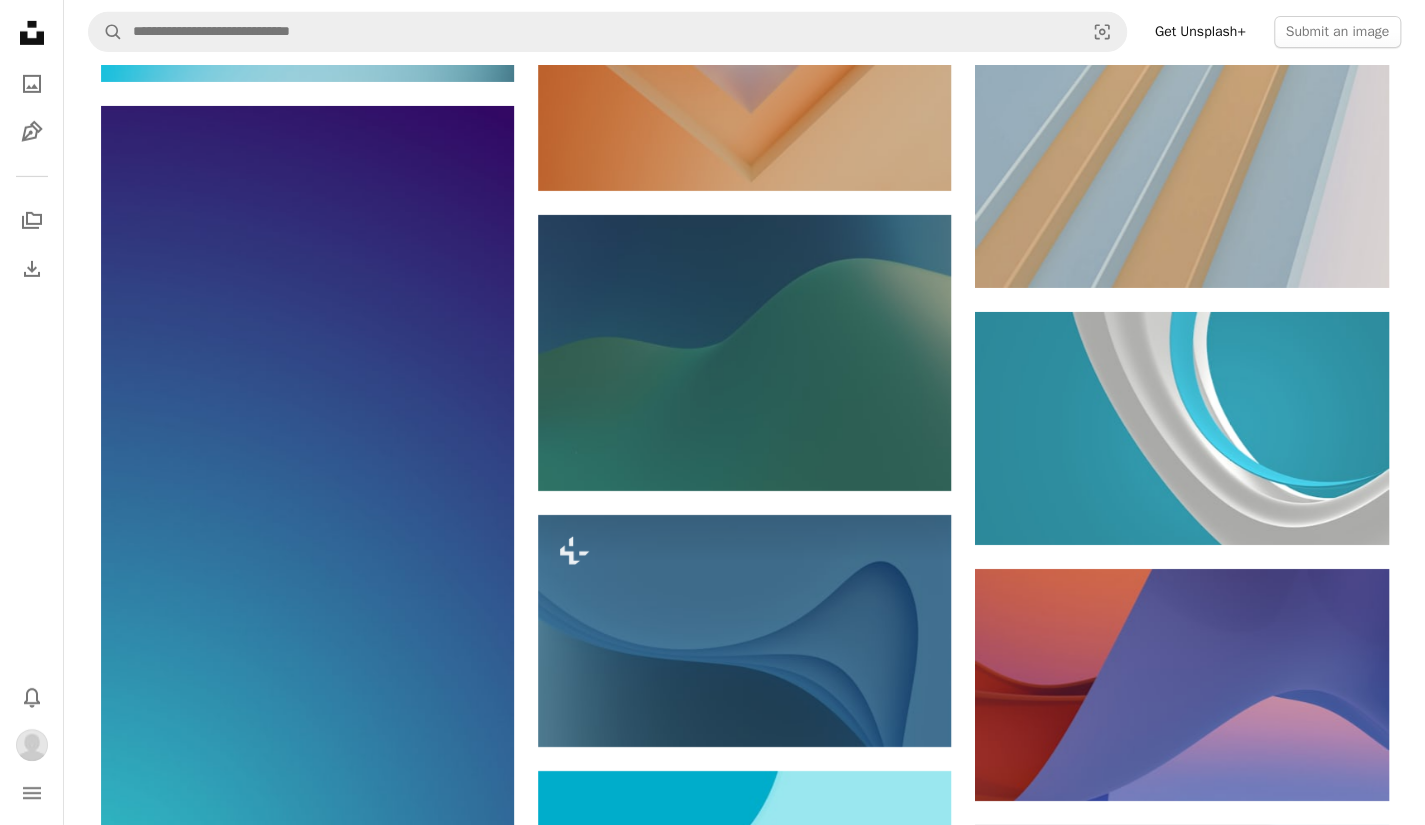 click on "A heart A plus sign Codioful (Formerly Gradienta) Available for hire A checkmark inside of a circle Arrow pointing down A heart A plus sign Solen Feyissa Arrow pointing down A heart A plus sign Pramod Tiwari Available for hire A checkmark inside of a circle Arrow pointing down Plus sign for Unsplash+ A heart A plus sign Steve Johnson For  Unsplash+ A lock   Purchase A heart A plus sign Steve Johnson Available for hire A checkmark inside of a circle Arrow pointing down A heart A plus sign Bishwajit Ghose Available for hire A checkmark inside of a circle Arrow pointing down Plus sign for Unsplash+ A heart A plus sign Pawel Czerwinski For  Unsplash+ A lock   Purchase A heart A plus sign Steve Johnson Available for hire A checkmark inside of a circle Arrow pointing down A heart A plus sign Pramod Tiwari Available for hire A checkmark inside of a circle Arrow pointing down A heart A plus sign Steve Johnson Available for hire A checkmark inside of a circle Arrow pointing down A heart A plus sign Pramod Tiwari For" at bounding box center [745, -2235] 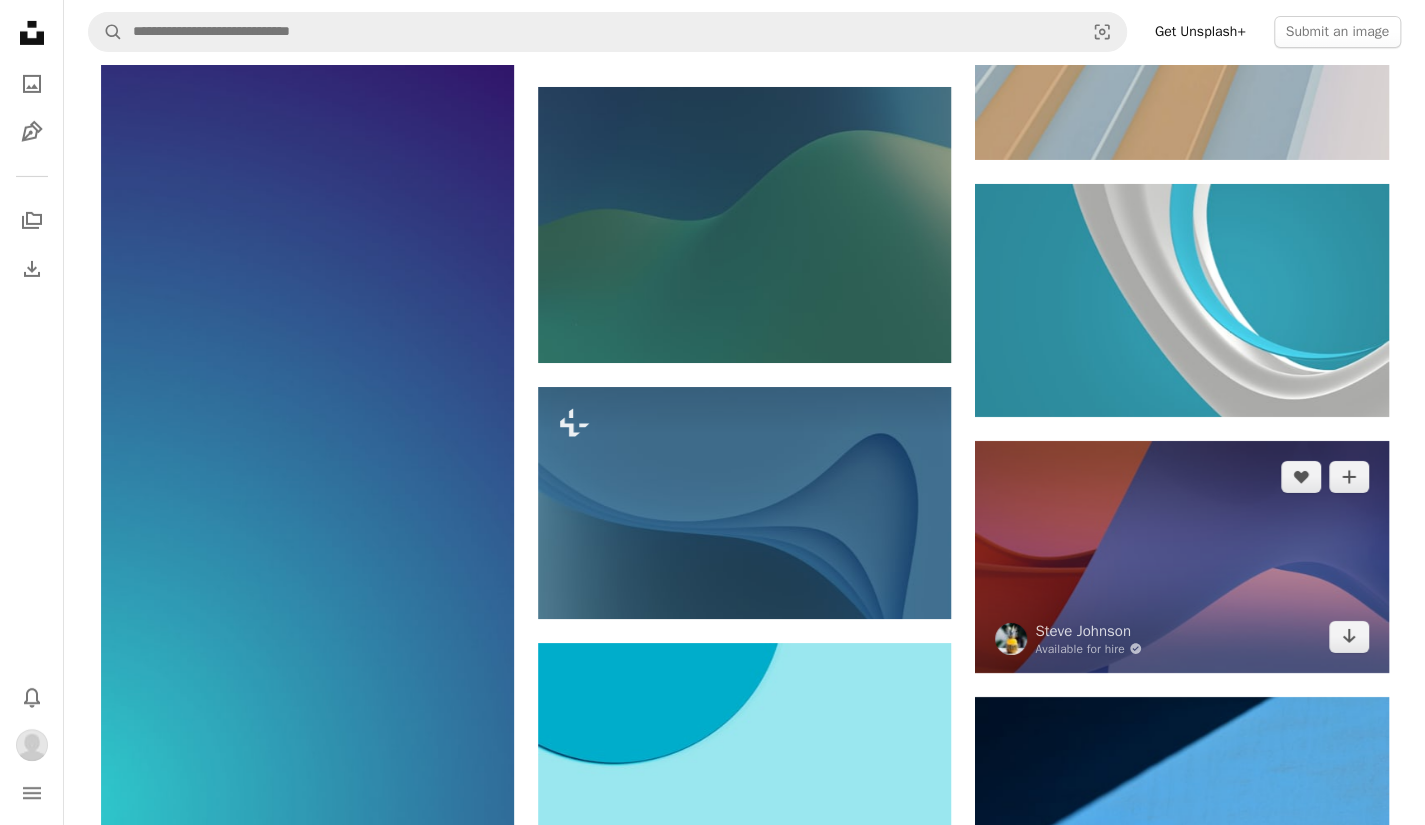 scroll, scrollTop: 8300, scrollLeft: 0, axis: vertical 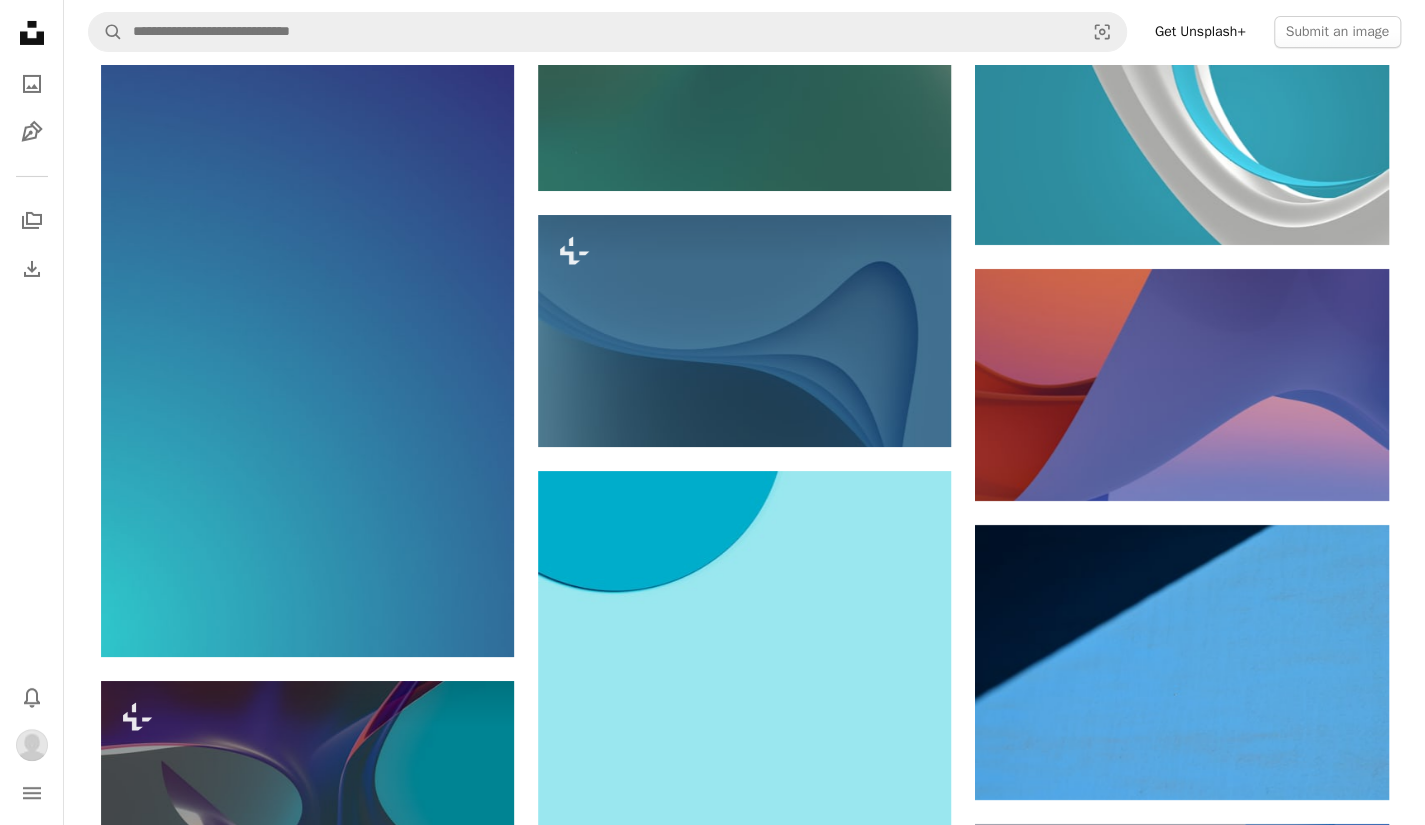 click on "A heart A plus sign Codioful (Formerly Gradienta) Available for hire A checkmark inside of a circle Arrow pointing down A heart A plus sign Solen Feyissa Arrow pointing down A heart A plus sign Pramod Tiwari Available for hire A checkmark inside of a circle Arrow pointing down Plus sign for Unsplash+ A heart A plus sign Steve Johnson For  Unsplash+ A lock   Purchase A heart A plus sign Steve Johnson Available for hire A checkmark inside of a circle Arrow pointing down A heart A plus sign Bishwajit Ghose Available for hire A checkmark inside of a circle Arrow pointing down Plus sign for Unsplash+ A heart A plus sign Pawel Czerwinski For  Unsplash+ A lock   Purchase A heart A plus sign Steve Johnson Available for hire A checkmark inside of a circle Arrow pointing down A heart A plus sign Pramod Tiwari Available for hire A checkmark inside of a circle Arrow pointing down A heart A plus sign Steve Johnson Available for hire A checkmark inside of a circle Arrow pointing down A heart A plus sign Pramod Tiwari For" at bounding box center [745, -1345] 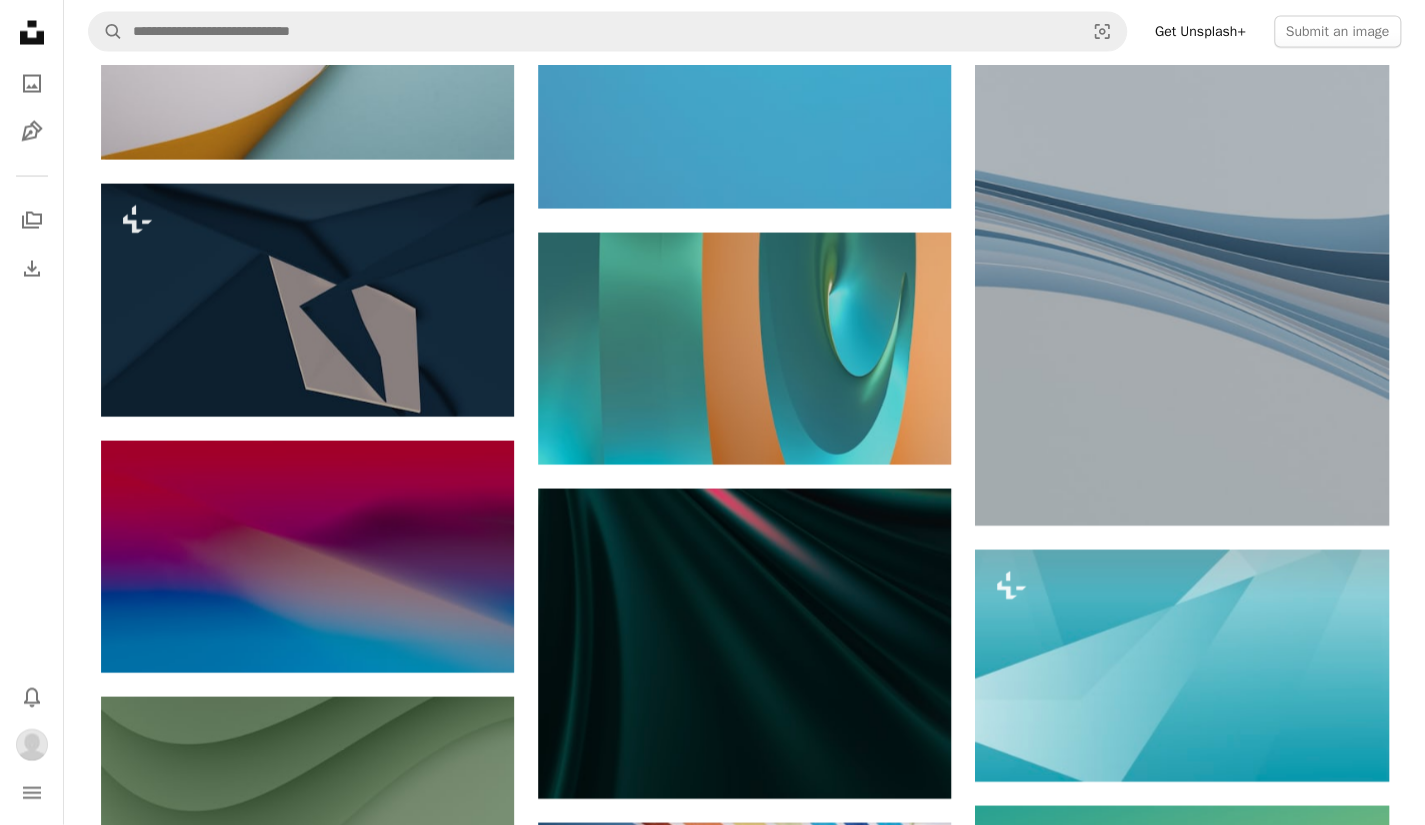 scroll, scrollTop: 11300, scrollLeft: 0, axis: vertical 